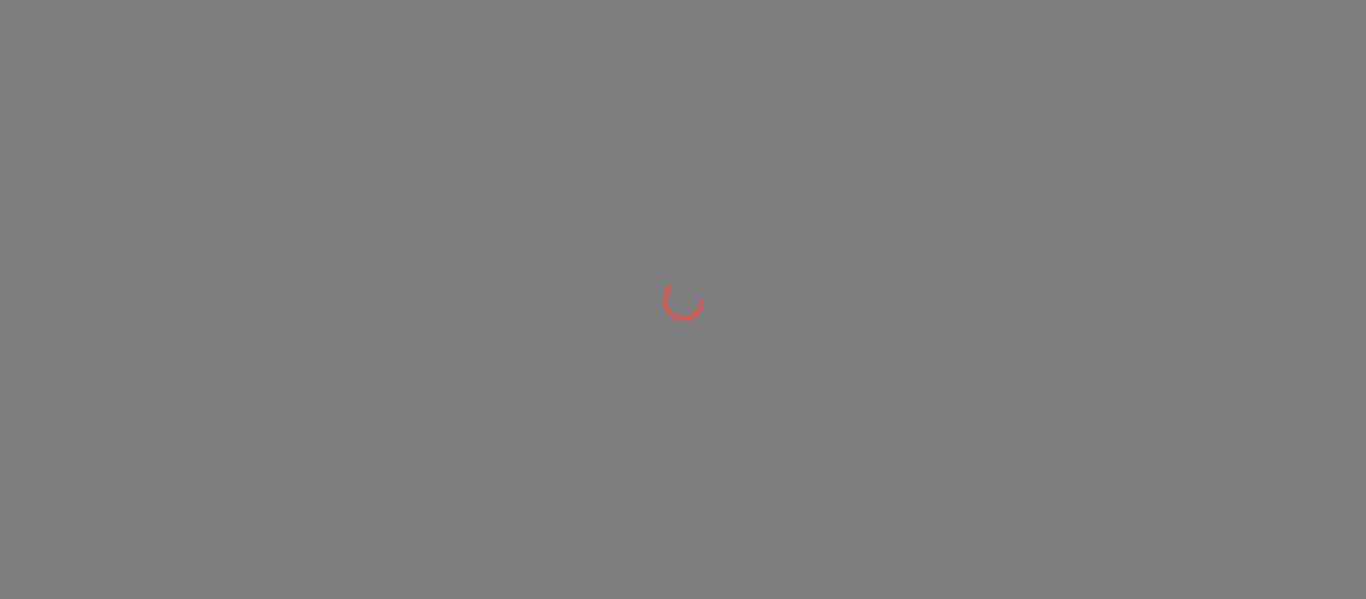 scroll, scrollTop: 0, scrollLeft: 0, axis: both 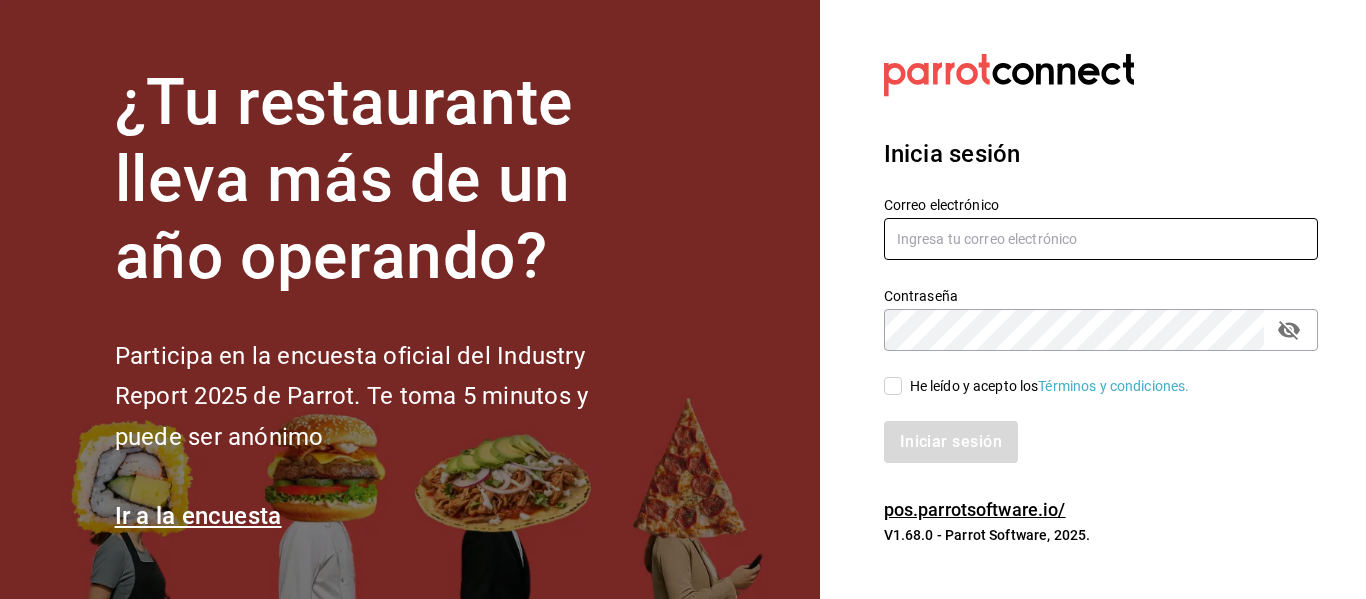 type on "[USERNAME]@example.com" 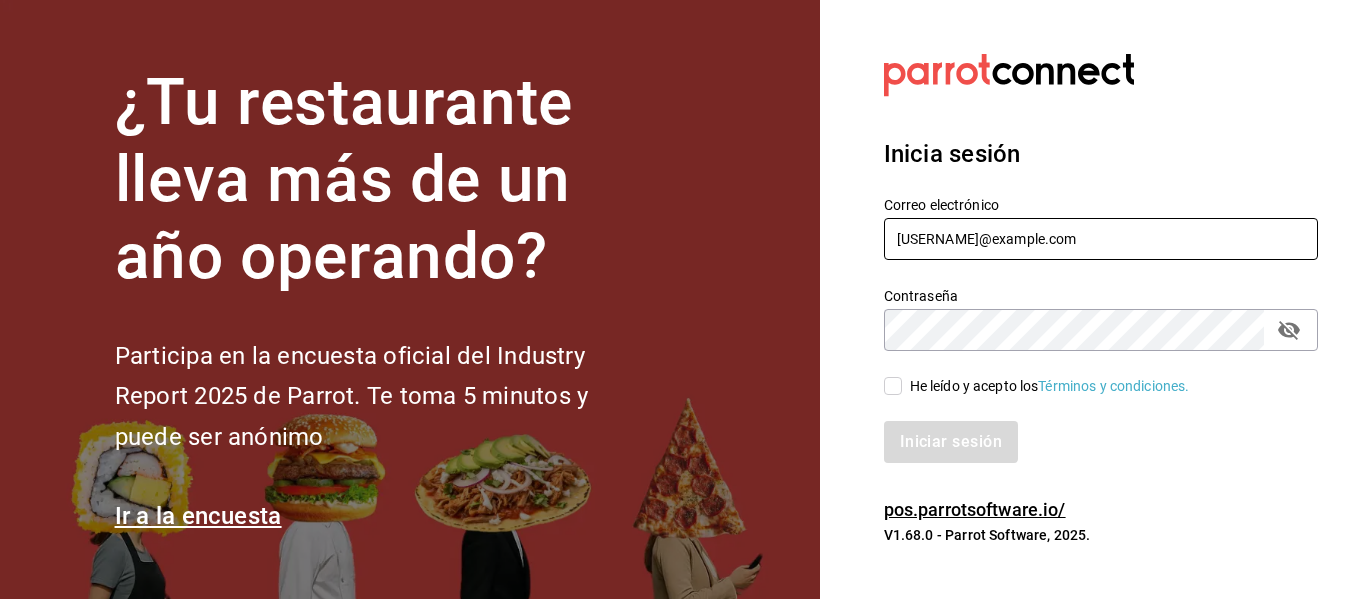 click on "[USERNAME]@example.com" at bounding box center (1101, 239) 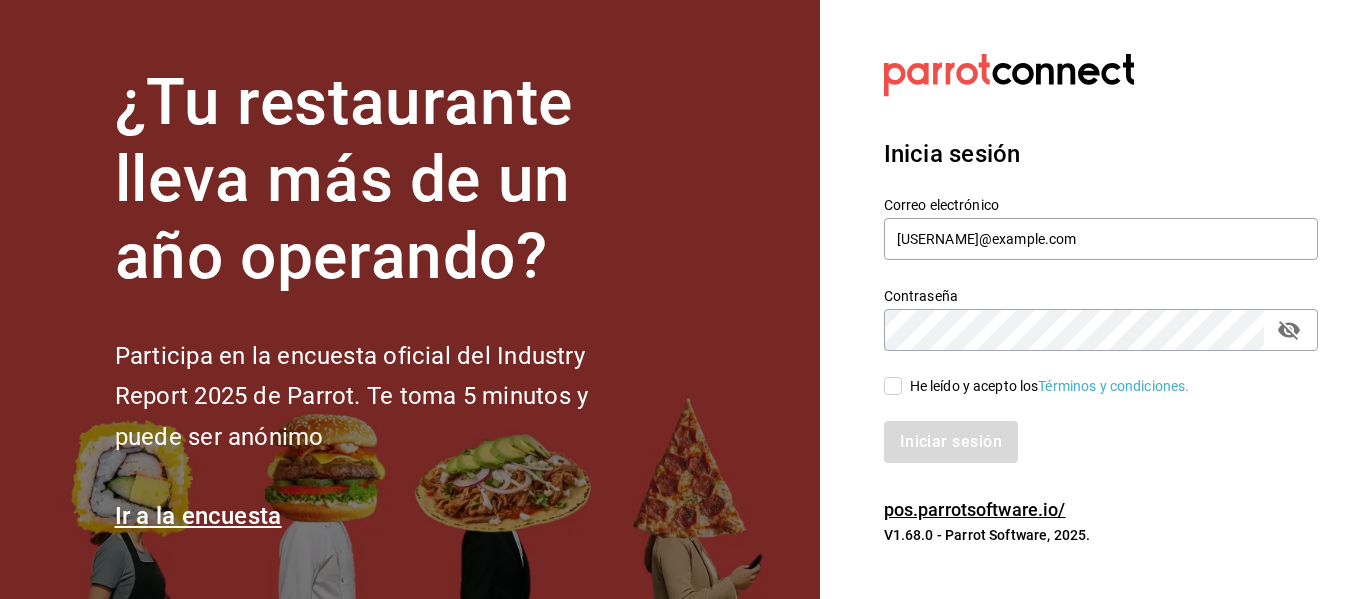 drag, startPoint x: 1078, startPoint y: 436, endPoint x: 1059, endPoint y: 428, distance: 20.615528 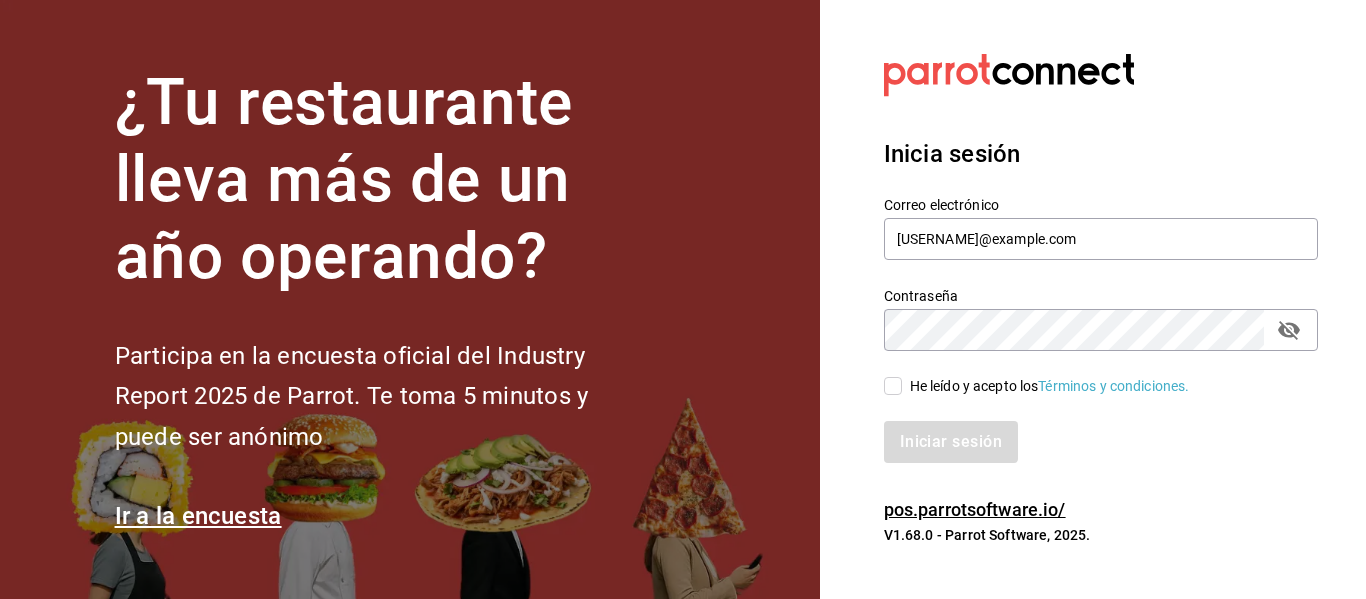 checkbox on "true" 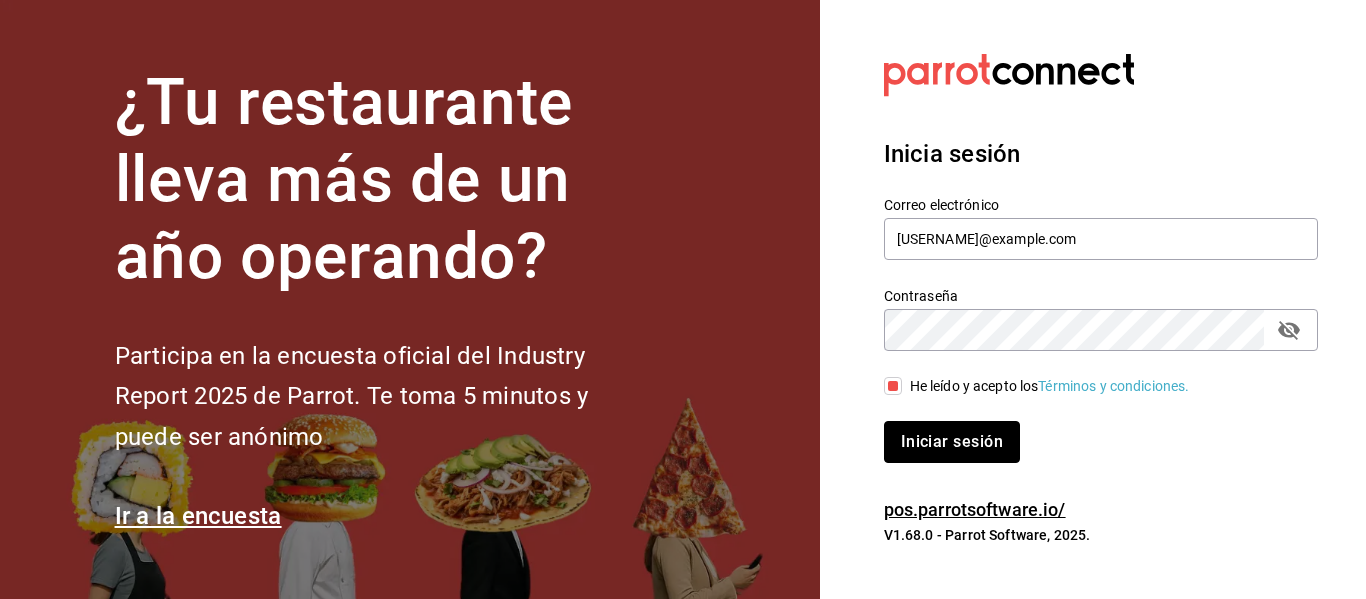click on "Iniciar sesión" at bounding box center [952, 442] 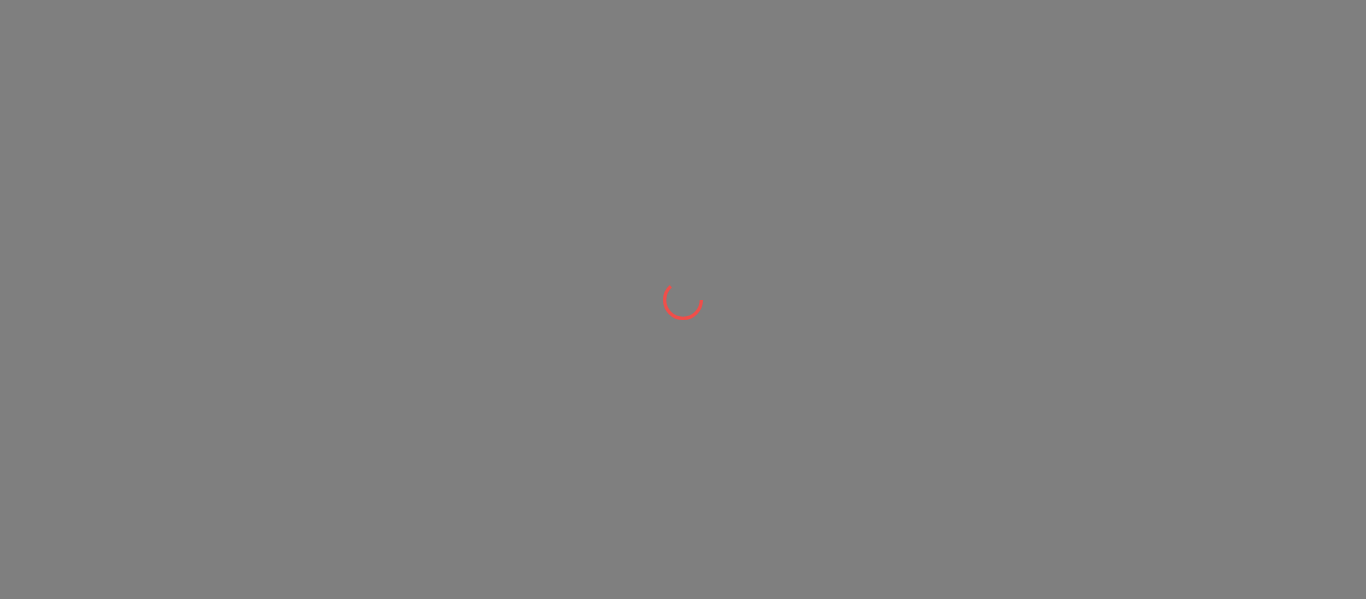 scroll, scrollTop: 0, scrollLeft: 0, axis: both 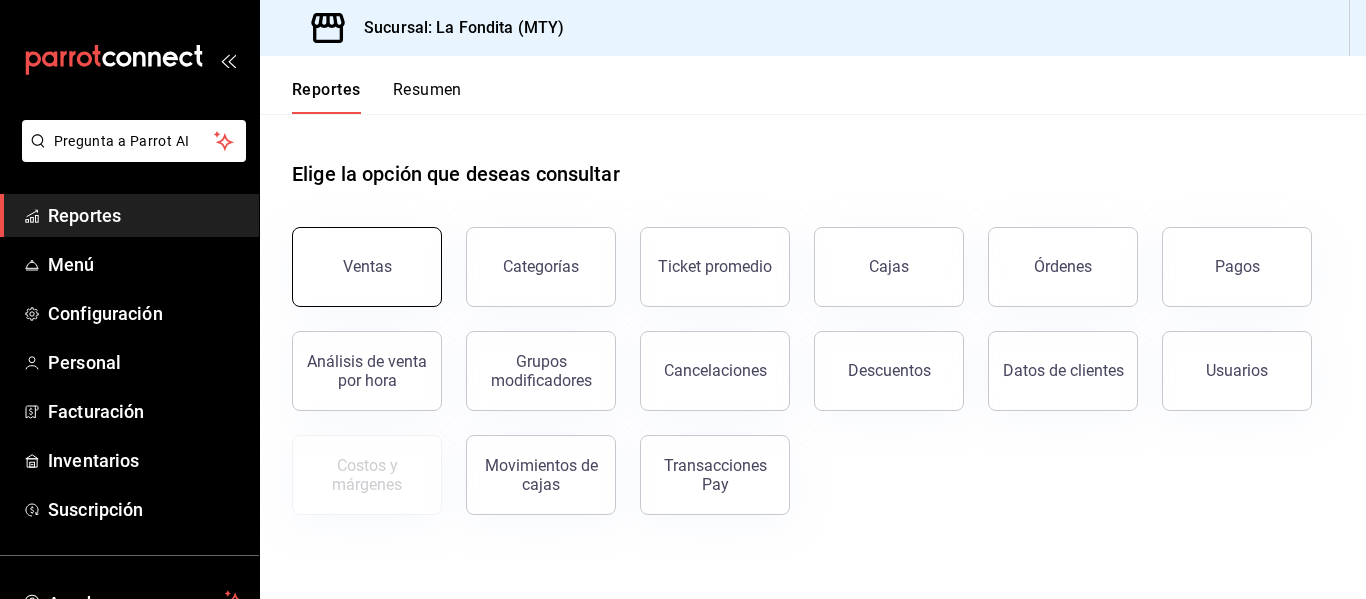 click on "Ventas" at bounding box center (367, 267) 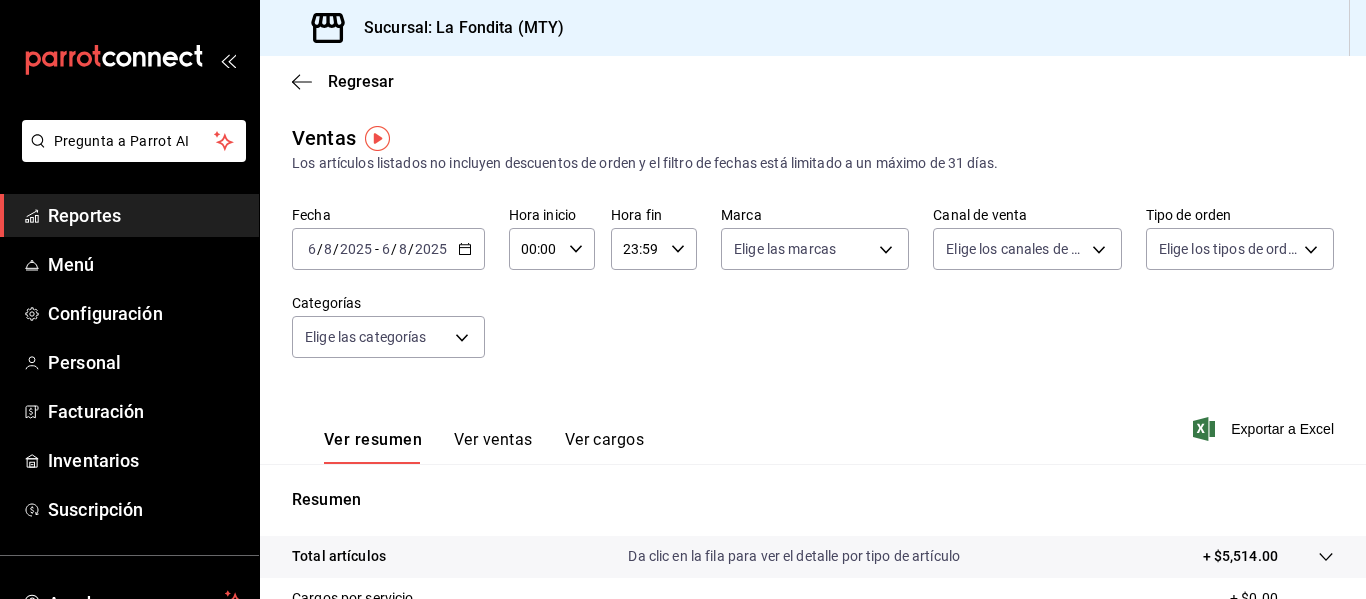 click 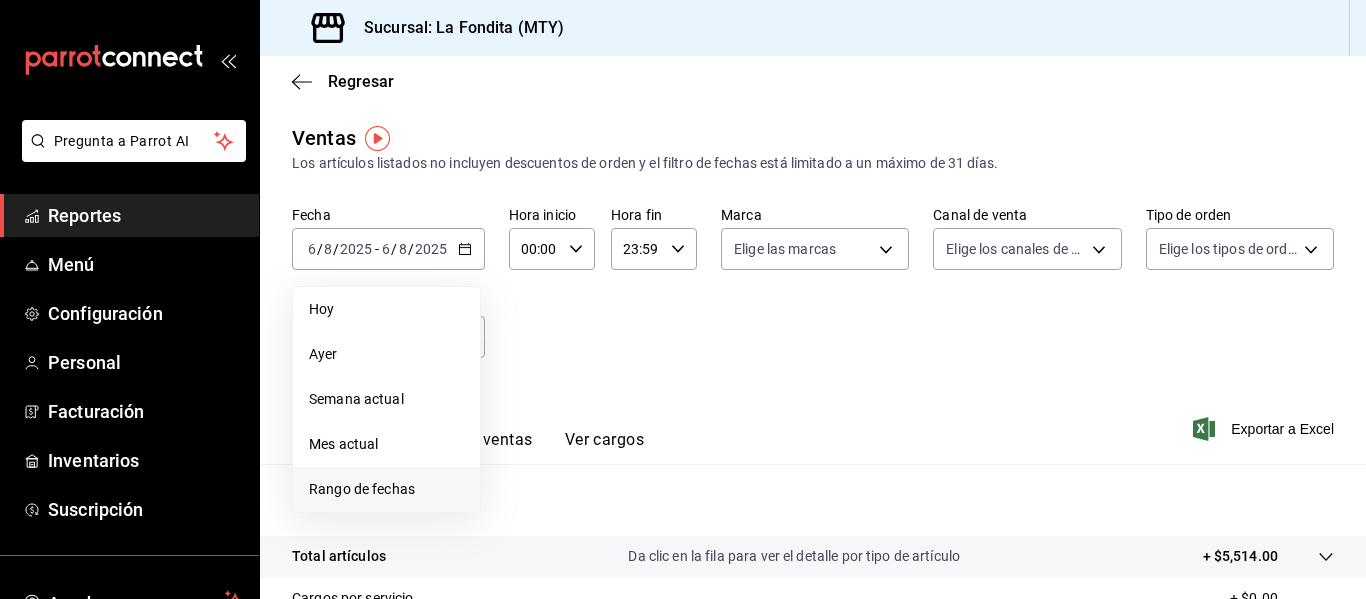 click on "Rango de fechas" at bounding box center (386, 489) 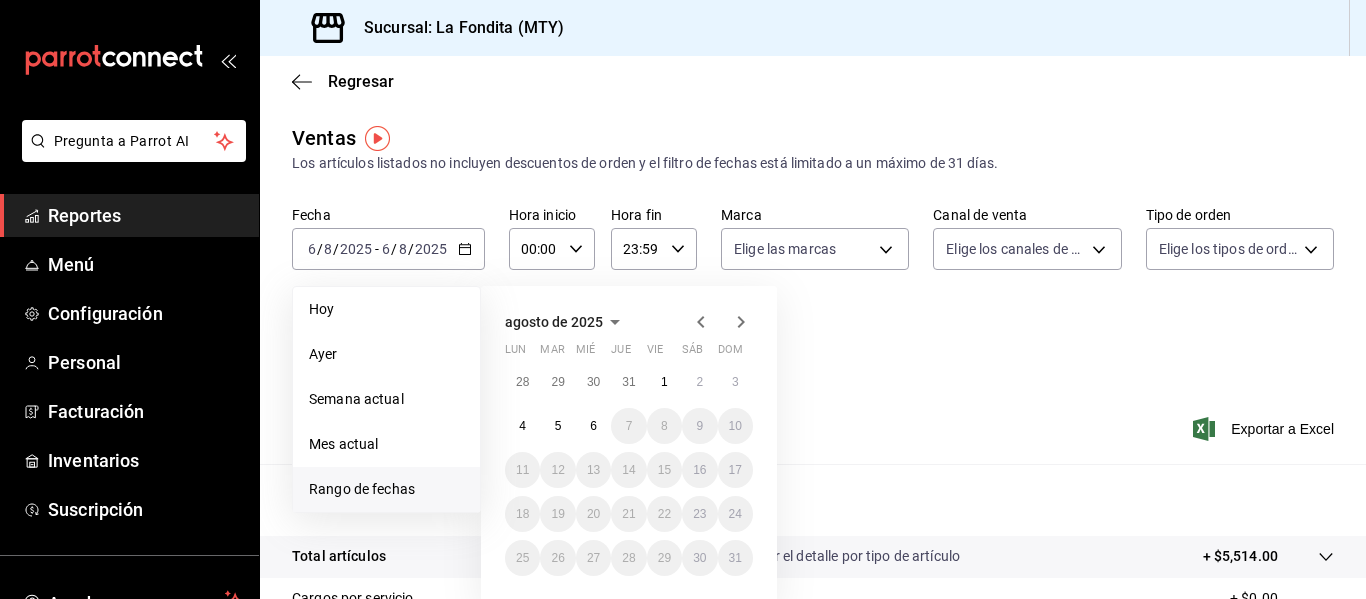 click 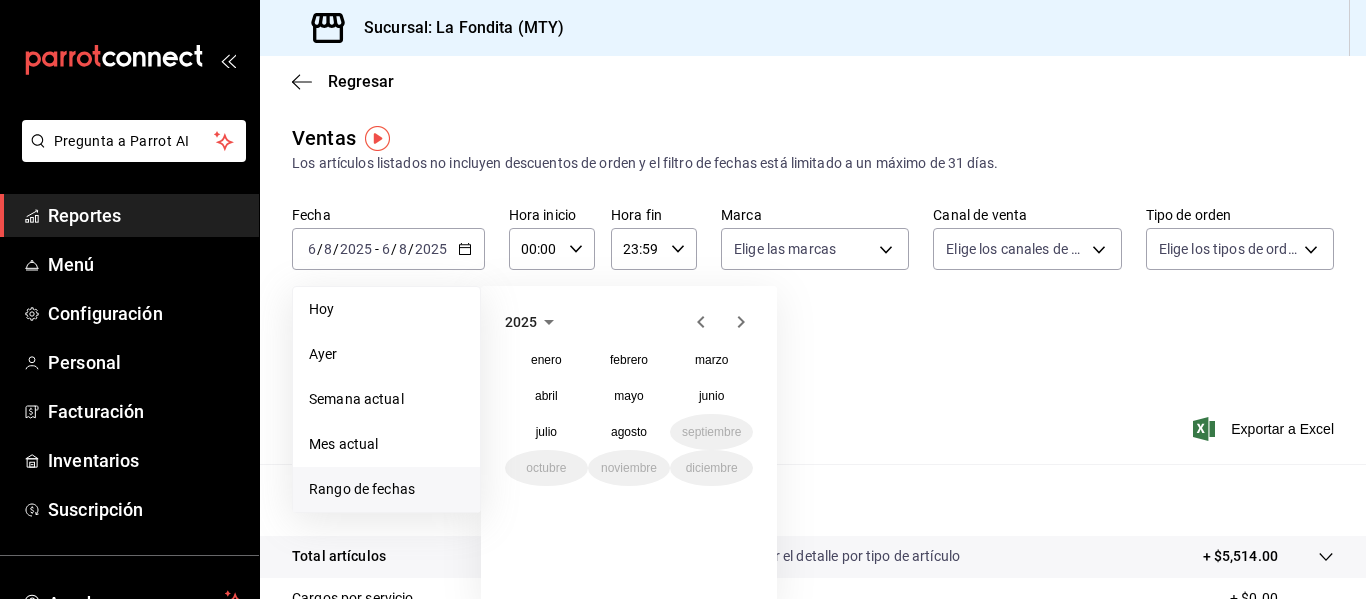 click 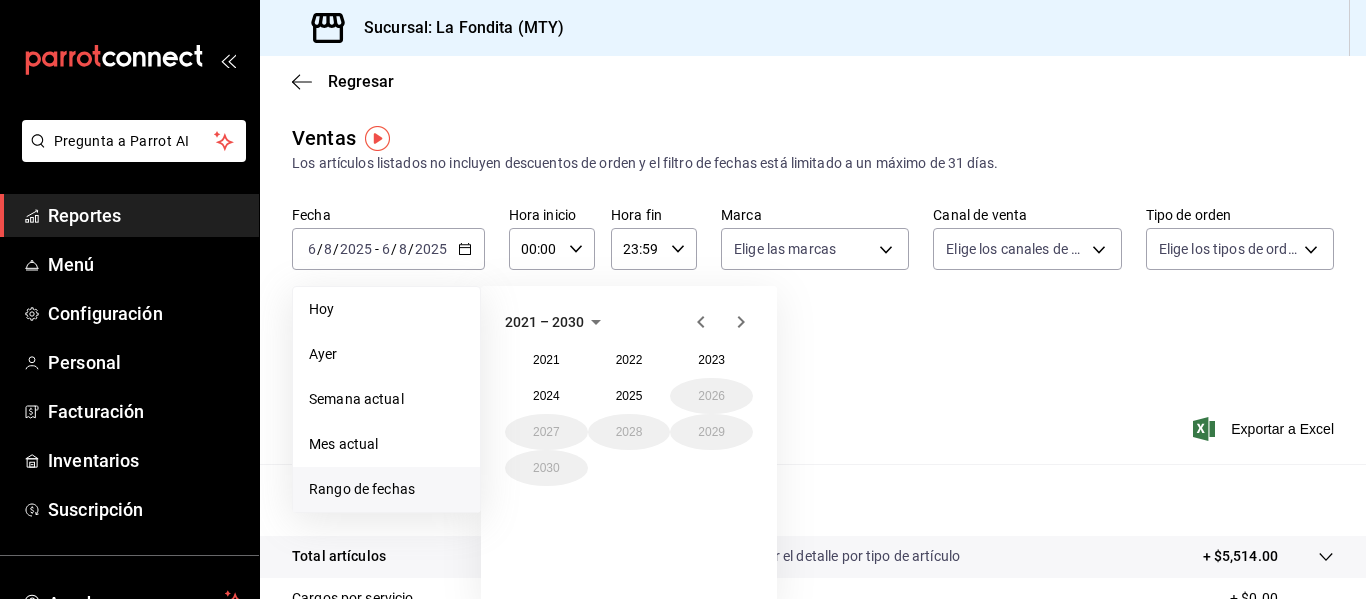 click 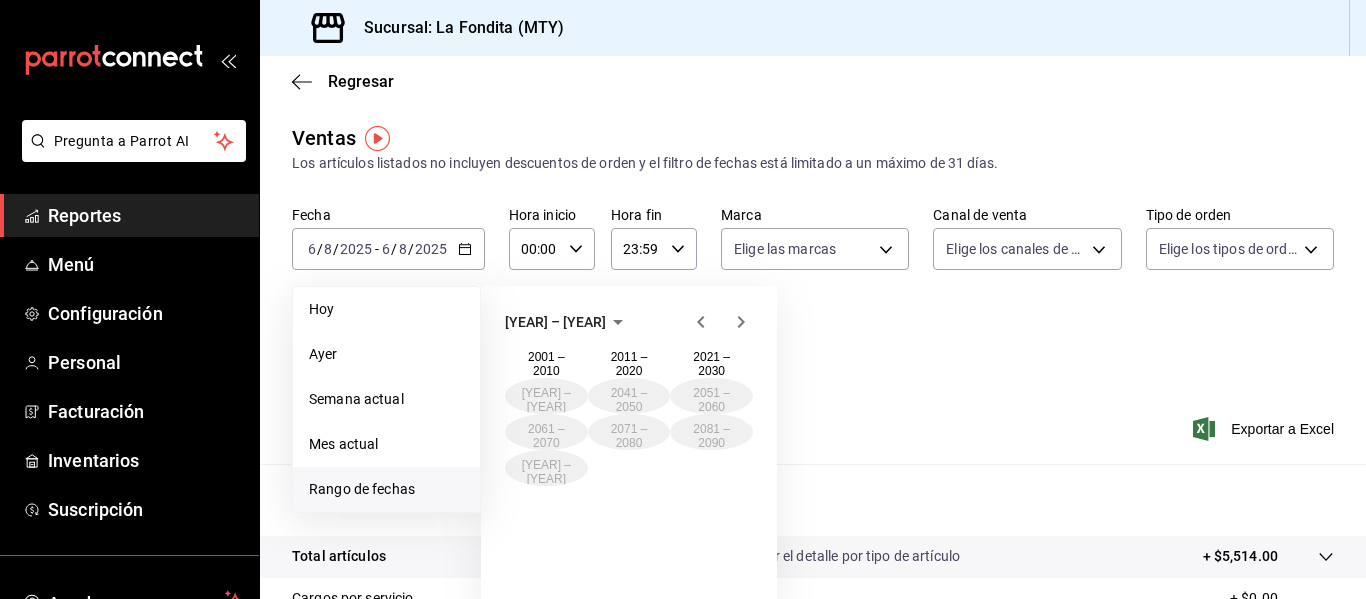 click on "[YEAR] – [YEAR] [YEAR] – [YEAR] [YEAR] – [YEAR] [YEAR] – [YEAR] [YEAR] – [YEAR] [YEAR] – [YEAR] [YEAR] – [YEAR] [YEAR] – [YEAR] [YEAR] – [YEAR] [YEAR] – [YEAR] [YEAR] – [YEAR]" at bounding box center [629, 446] 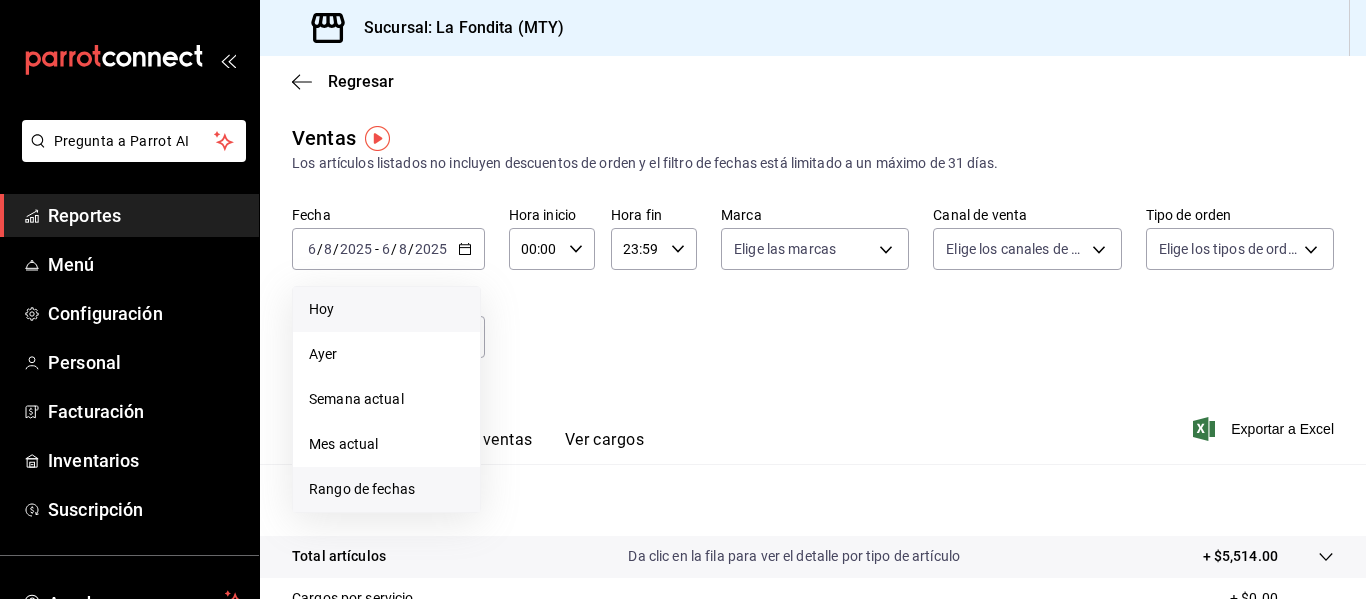 click on "Rango de fechas" at bounding box center [386, 489] 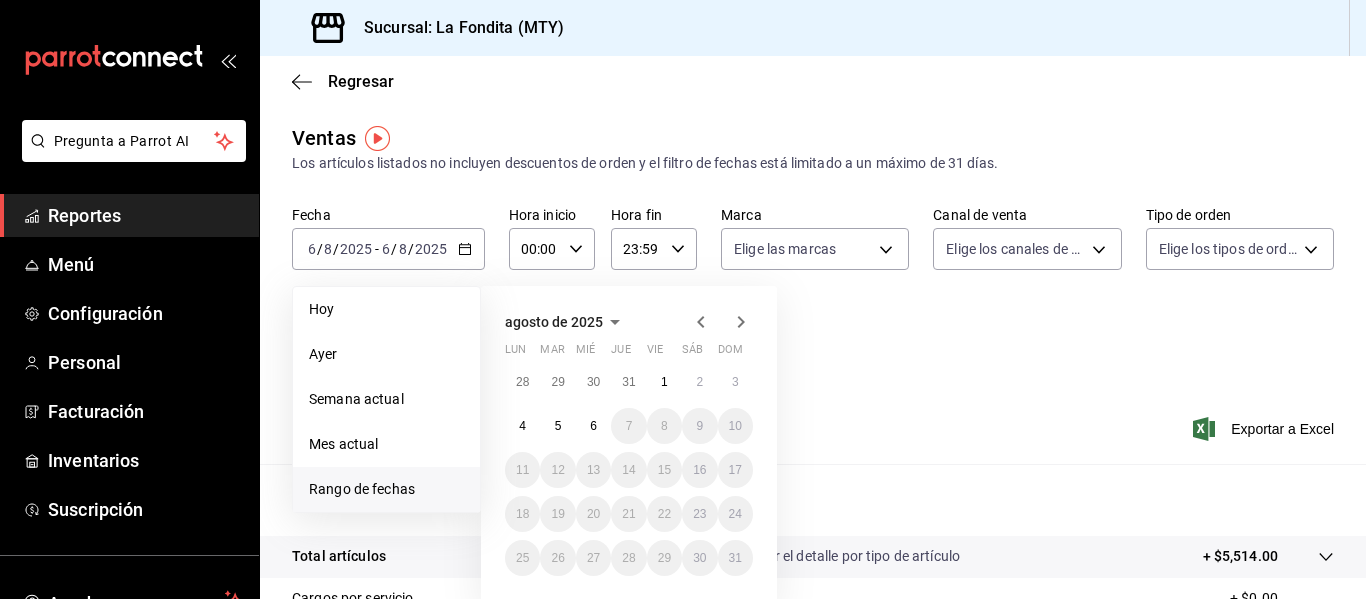 click 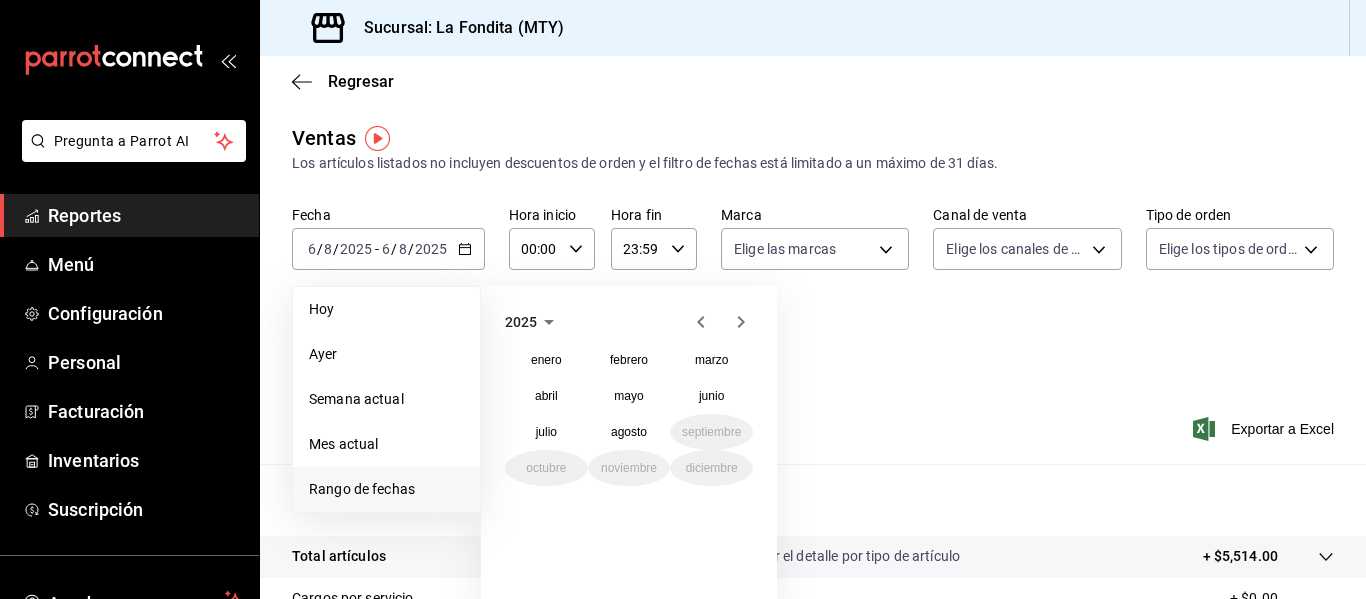 click 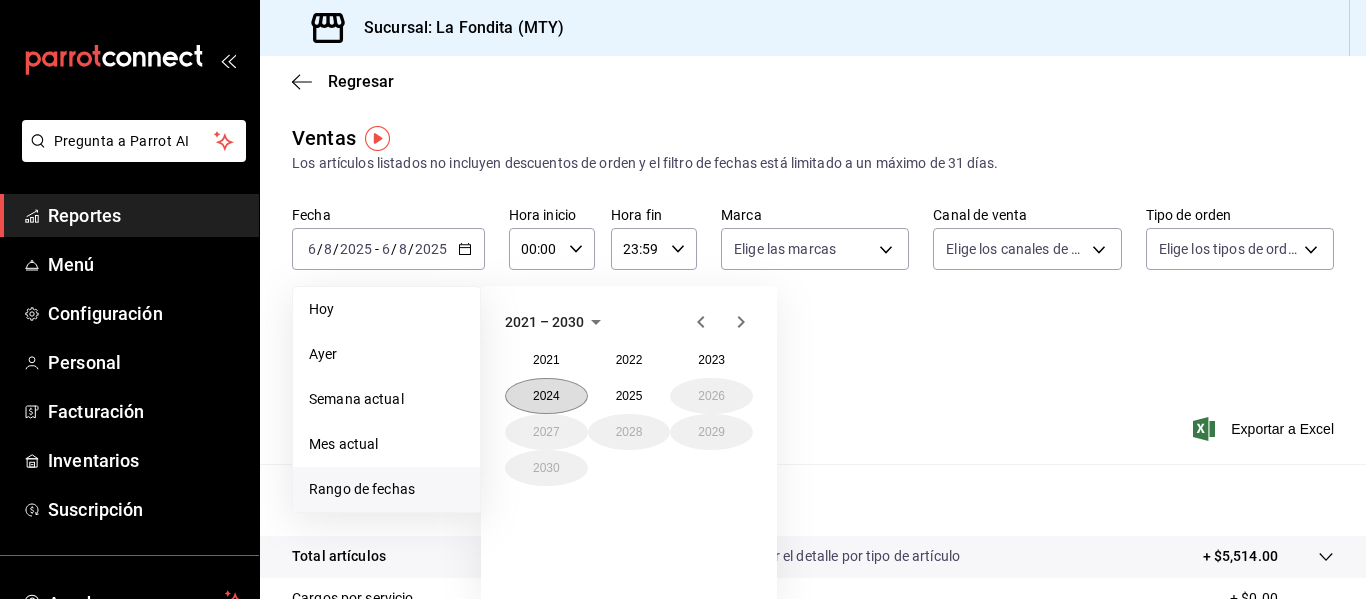 click on "2024" at bounding box center [546, 396] 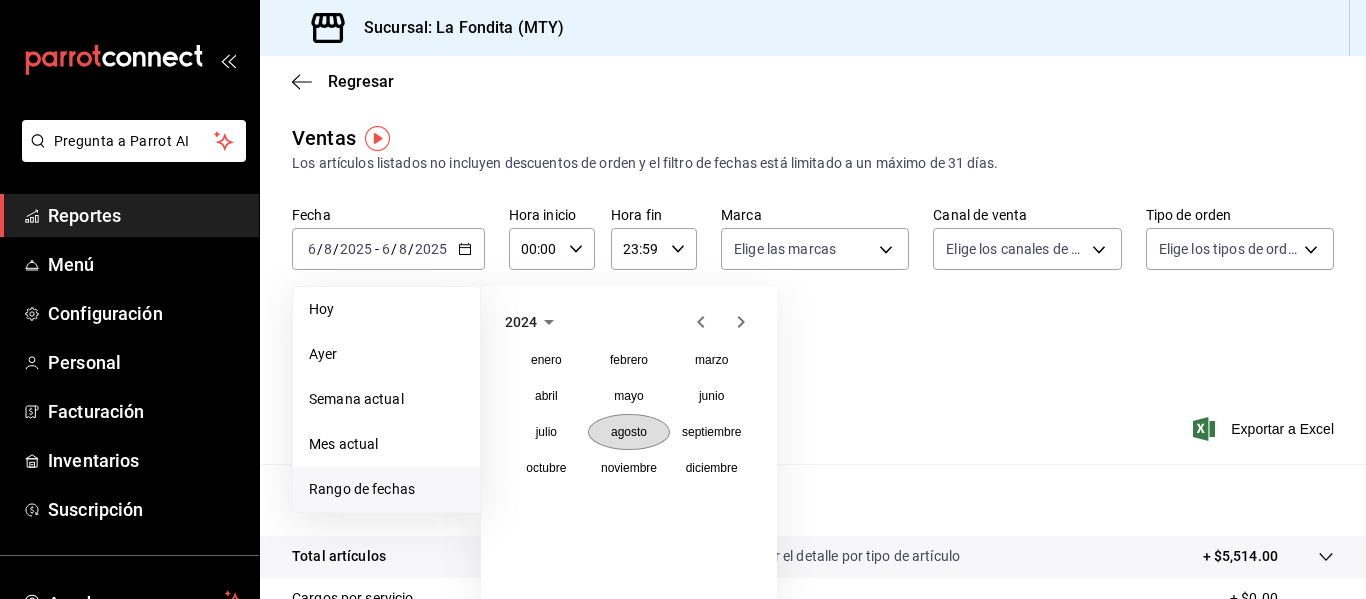 click on "agosto" at bounding box center (629, 432) 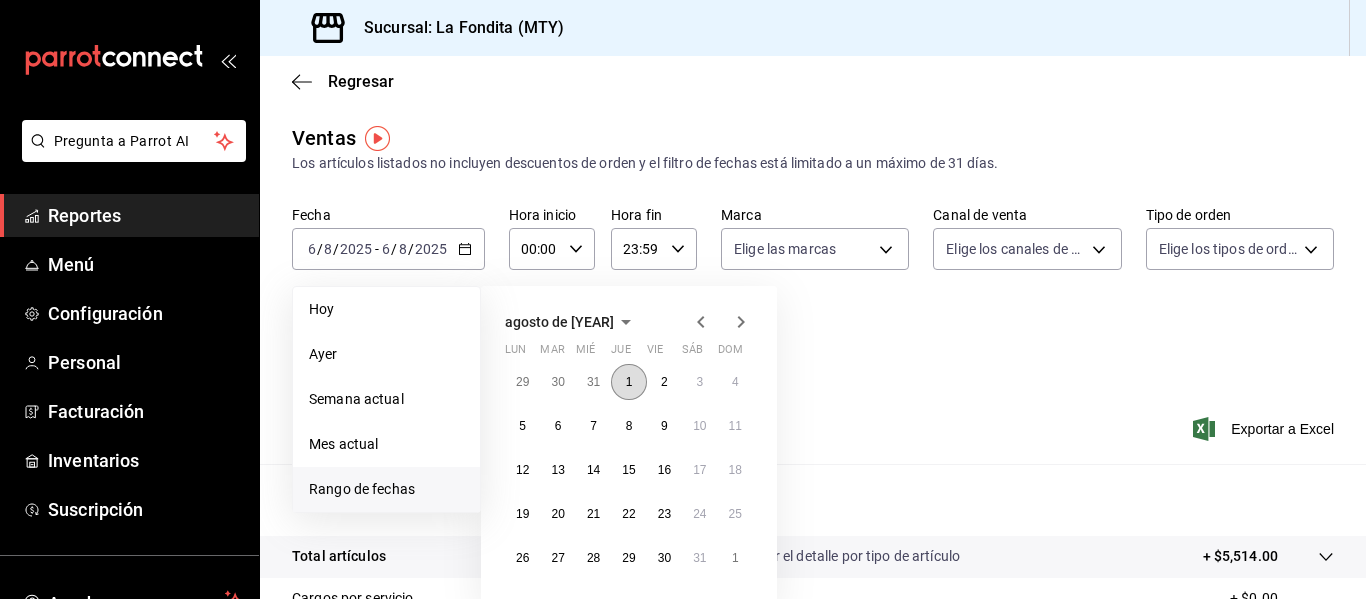 click on "1" at bounding box center (629, 382) 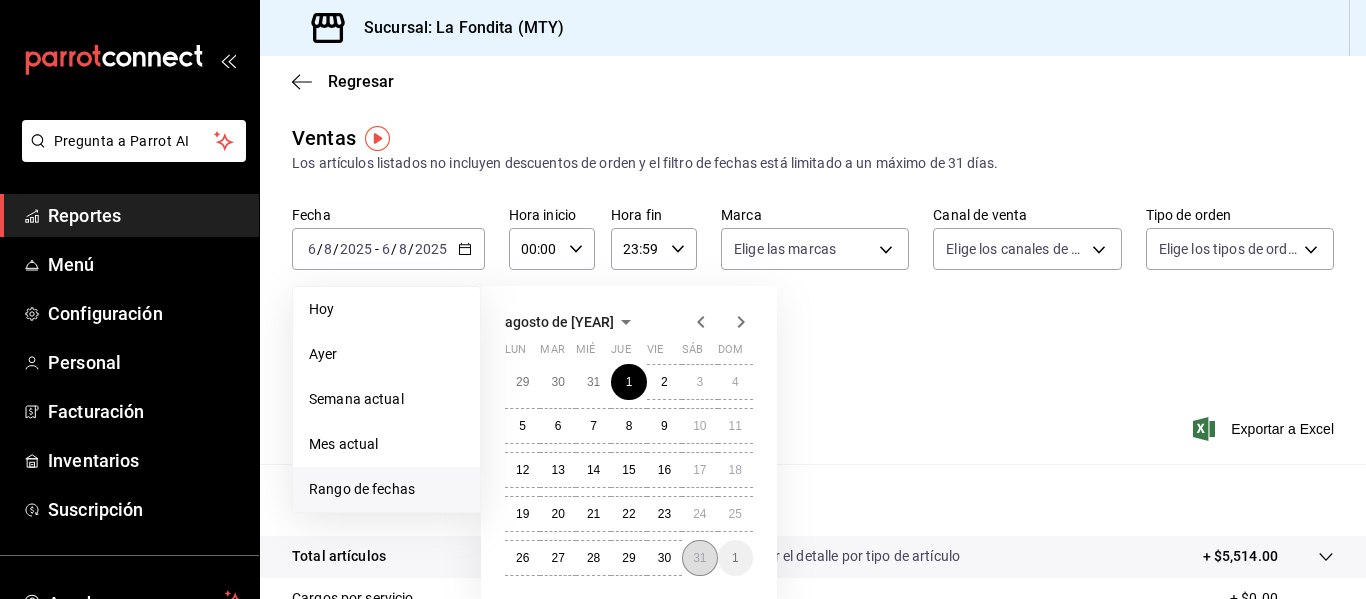 click on "31" at bounding box center [699, 558] 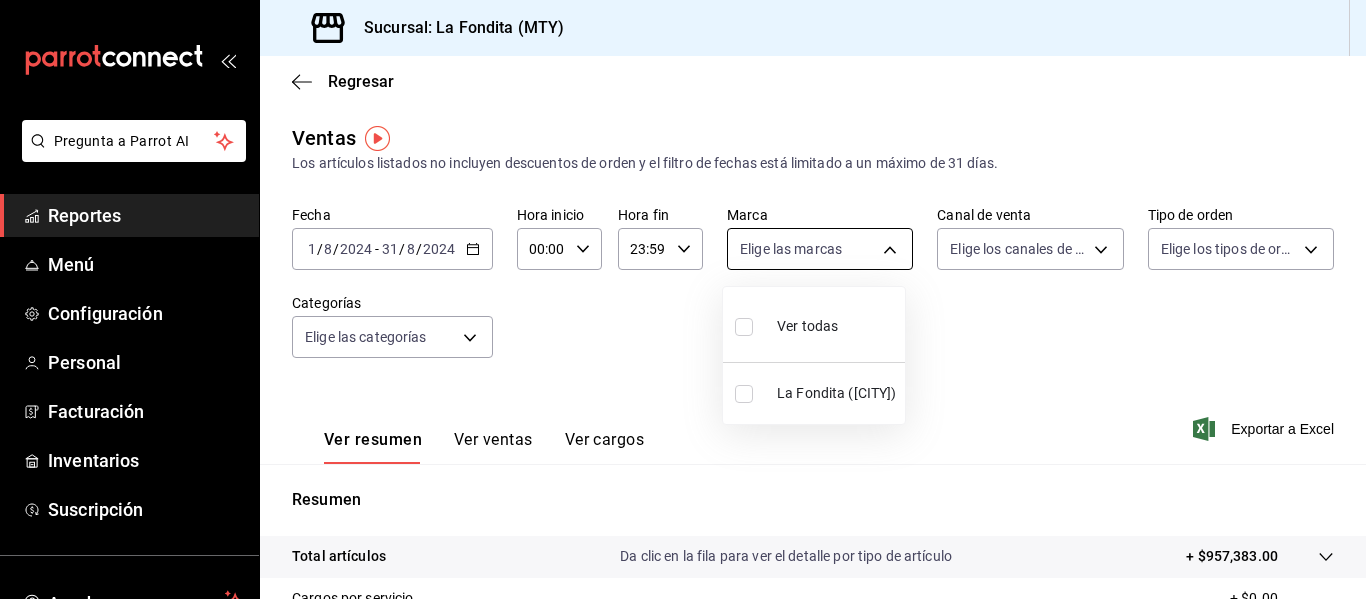 click on "Pregunta a Parrot AI Reportes   Menú   Configuración   Personal   Facturación   Inventarios   Suscripción   Ayuda Recomienda Parrot   [FIRST] [LAST]   Sugerir nueva función   Sucursal: La Fondita (MTY) Regresar Ventas Los artículos listados no incluyen descuentos de orden y el filtro de fechas está limitado a un máximo de 31 días. Fecha [DATE] [DATE] - [DATE] [DATE] Hora inicio 00:00 Hora inicio Hora fin 23:59 Hora fin Marca Elige las marcas Canal de venta Elige los canales de venta Tipo de orden Elige los tipos de orden Categorías Elige las categorías Ver resumen Ver ventas Ver cargos Exportar a Excel Resumen Total artículos Da clic en la fila para ver el detalle por tipo de artículo + $957,383.00 Cargos por servicio + $0.00 Venta bruta = $957,383.00 Descuentos totales - $11,392.00 Certificados de regalo - $0.00 Venta total = $945,991.00 Impuestos - $126,699.59 Venta neta = $819,291.41 Pregunta a Parrot AI Reportes   Menú   Configuración   Personal   Facturación" at bounding box center (683, 299) 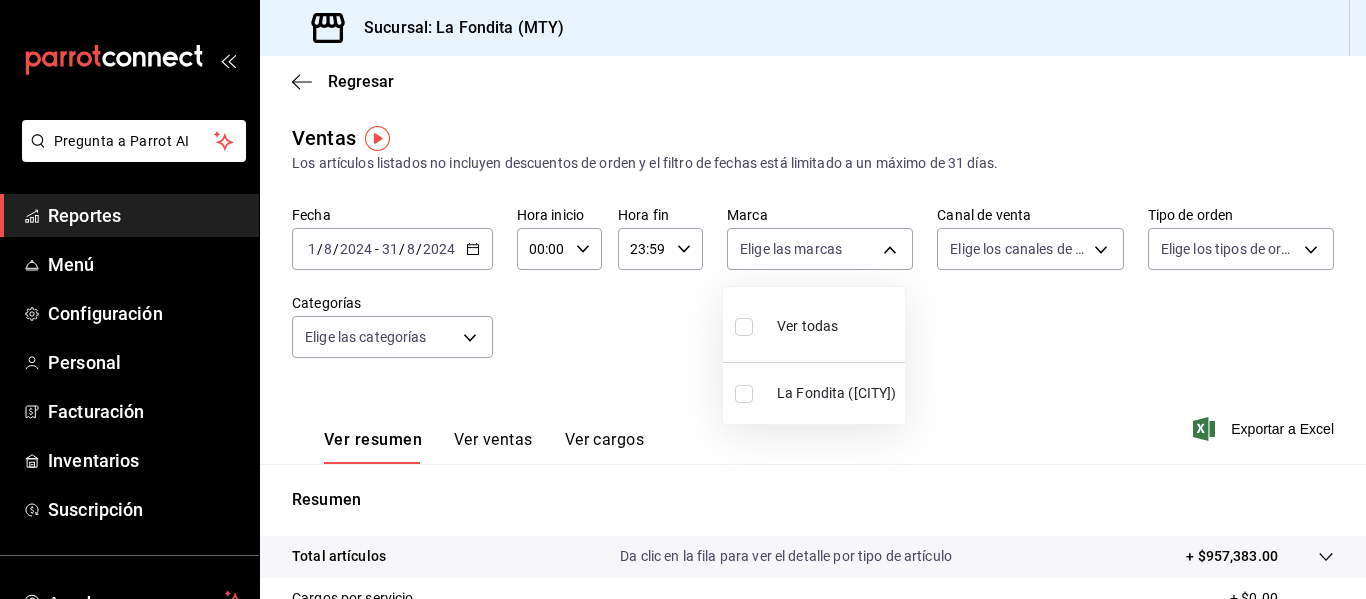 click at bounding box center (748, 394) 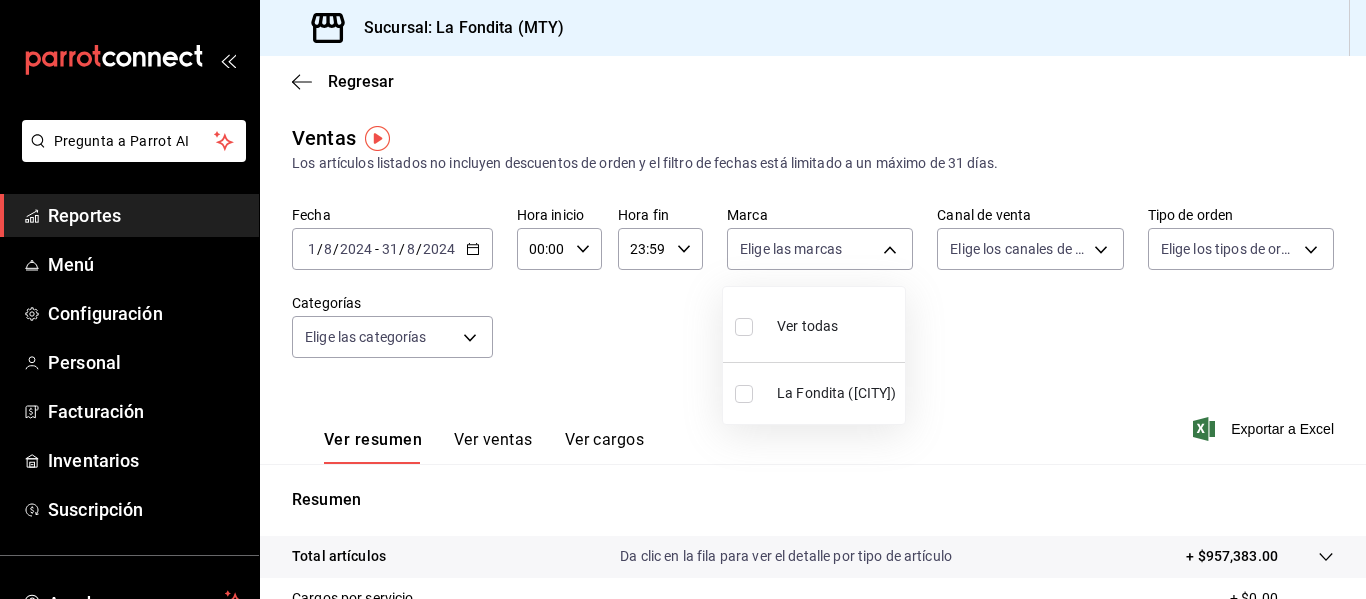 click at bounding box center [683, 299] 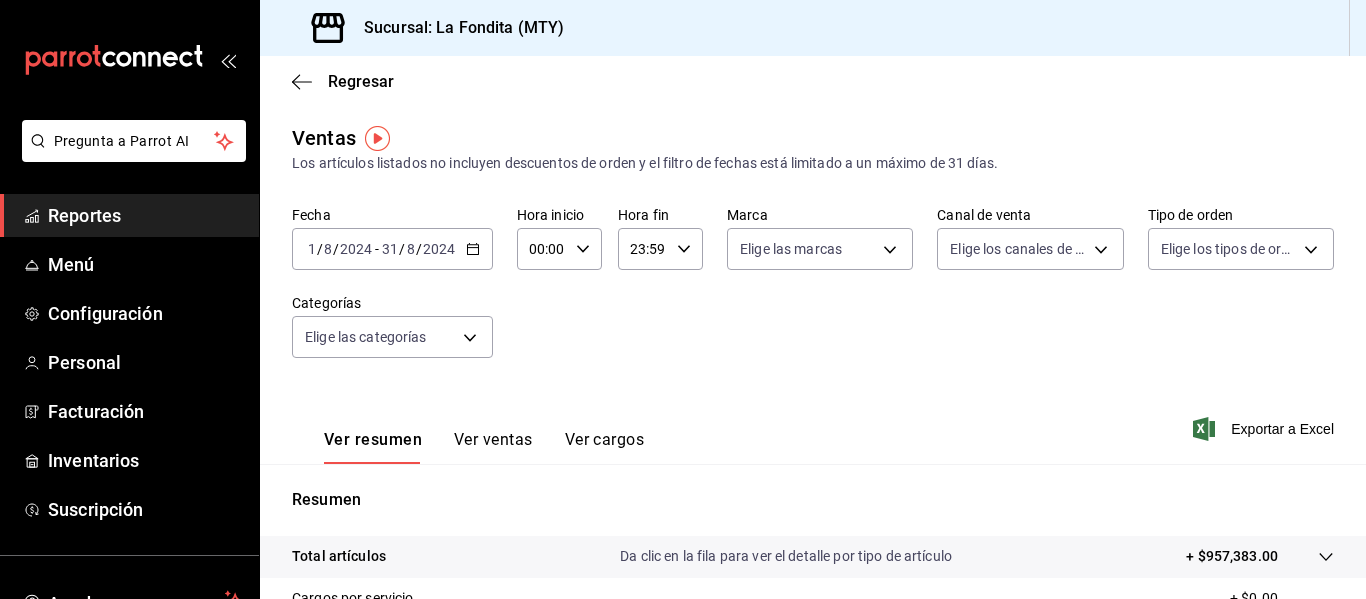 click on "Pregunta a Parrot AI Reportes   Menú   Configuración   Personal   Facturación   Inventarios   Suscripción   Ayuda Recomienda Parrot   [FIRST] [LAST]   Sugerir nueva función   Sucursal: La Fondita (MTY) Regresar Ventas Los artículos listados no incluyen descuentos de orden y el filtro de fechas está limitado a un máximo de 31 días. Fecha [DATE] [DATE] - [DATE] [DATE] Hora inicio 00:00 Hora inicio Hora fin 23:59 Hora fin Marca Elige las marcas Canal de venta Elige los canales de venta Tipo de orden Elige los tipos de orden Categorías Elige las categorías Ver resumen Ver ventas Ver cargos Exportar a Excel Resumen Total artículos Da clic en la fila para ver el detalle por tipo de artículo + $957,383.00 Cargos por servicio + $0.00 Venta bruta = $957,383.00 Descuentos totales - $11,392.00 Certificados de regalo - $0.00 Venta total = $945,991.00 Impuestos - $126,699.59 Venta neta = $819,291.41 Pregunta a Parrot AI Reportes   Menú   Configuración   Personal   Facturación" at bounding box center (683, 299) 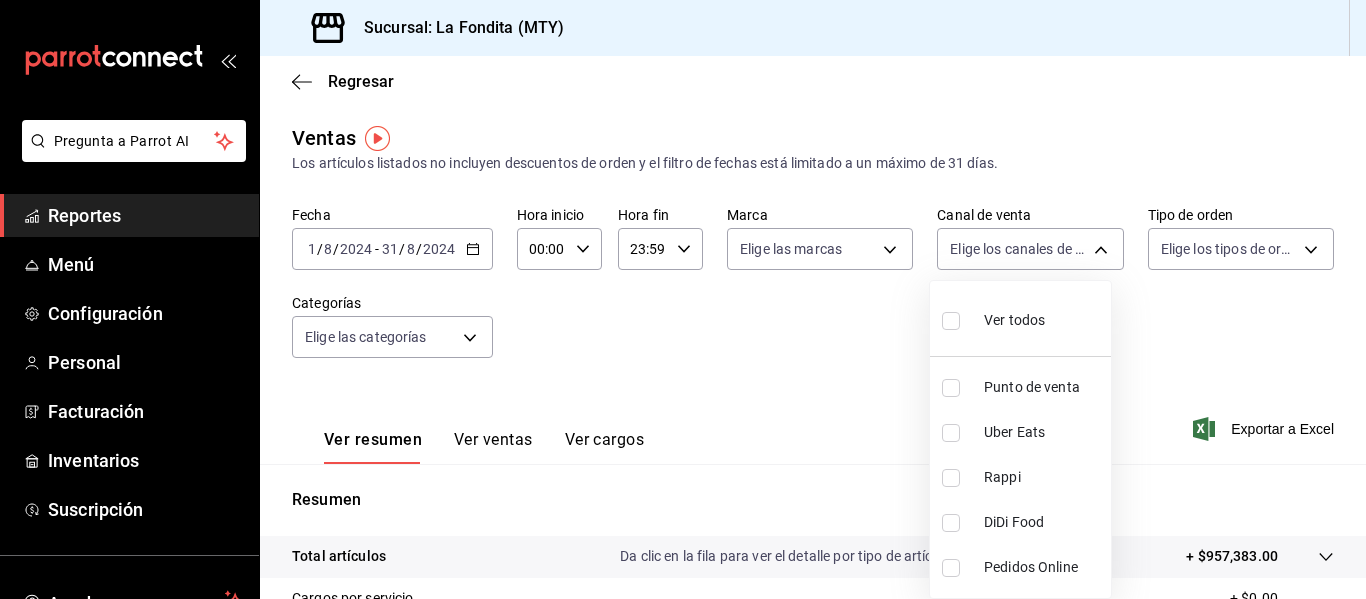 click at bounding box center [951, 321] 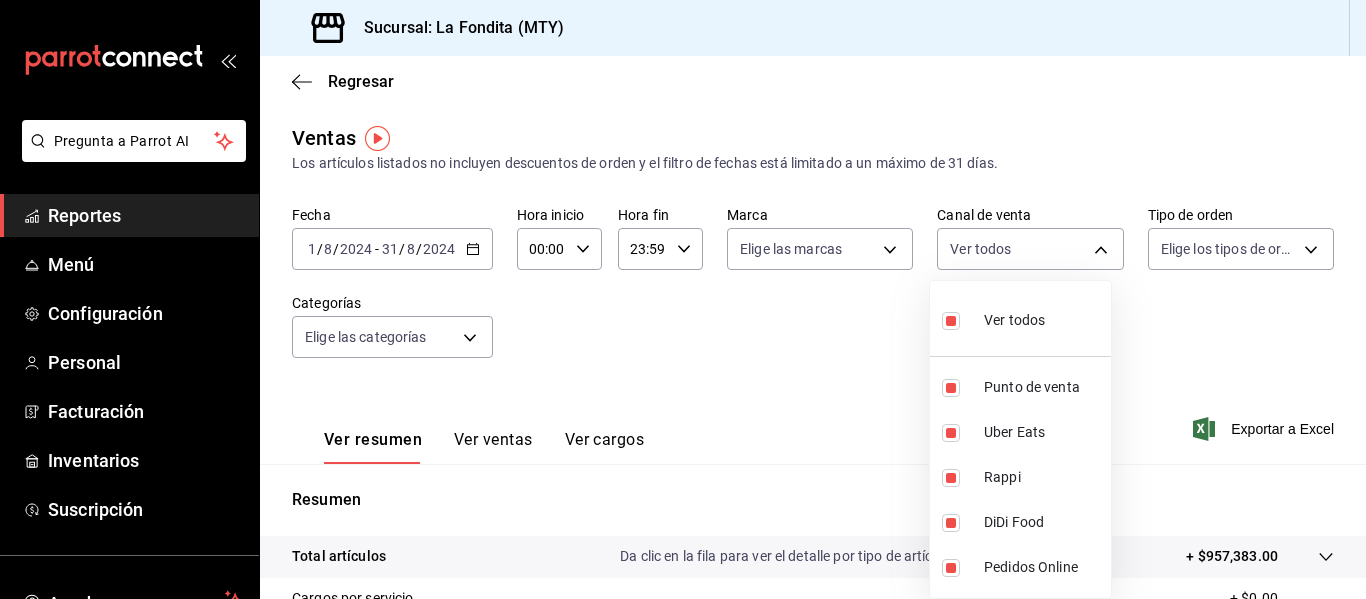 click at bounding box center [683, 299] 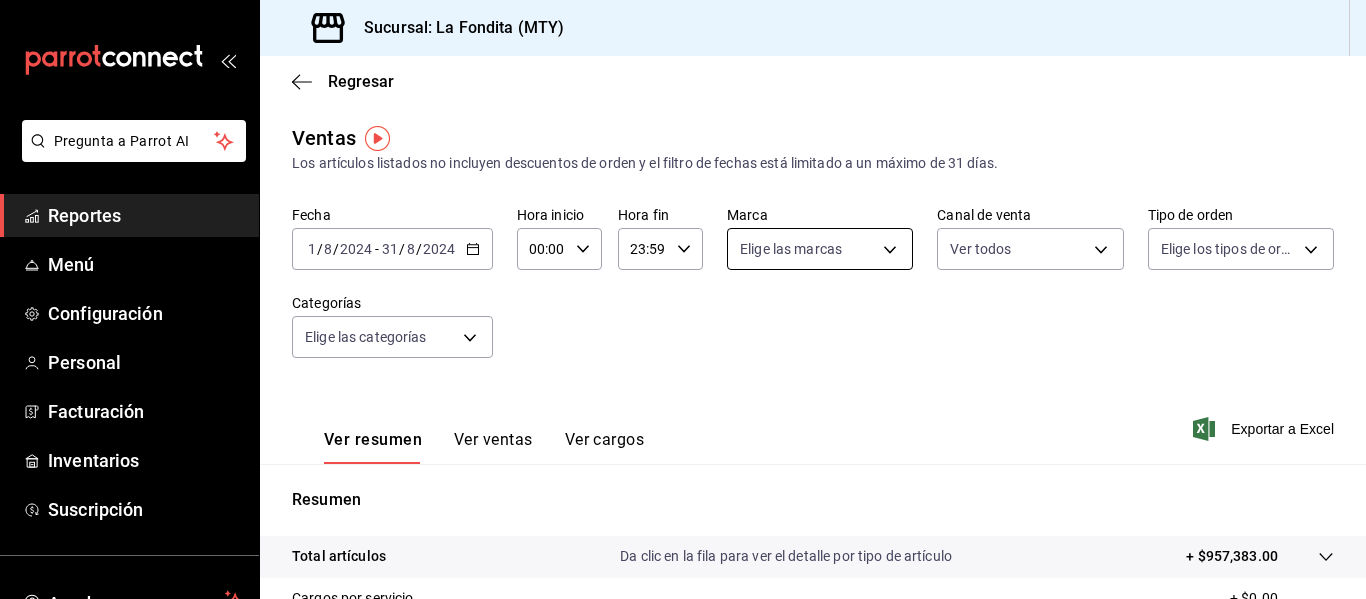 click on "Pregunta a Parrot AI Reportes   Menú   Configuración   Personal   Facturación   Inventarios   Suscripción   Ayuda Recomienda Parrot   [FIRST] [LAST]   Sugerir nueva función   Sucursal: La Fondita (MTY) Regresar Ventas Los artículos listados no incluyen descuentos de orden y el filtro de fechas está limitado a un máximo de 31 días. Fecha [DATE] [DATE] - [DATE] [DATE] Hora inicio 00:00 Hora inicio Hora fin 23:59 Hora fin Marca Elige las marcas Canal de venta Ver todos PARROT,UBER_EATS,RAPPI,DIDI_FOOD,ONLINE Tipo de orden Elige los tipos de orden Categorías Elige las categorías Ver resumen Ver ventas Ver cargos Exportar a Excel Resumen Total artículos Da clic en la fila para ver el detalle por tipo de artículo + $957,383.00 Cargos por servicio + $0.00 Venta bruta = $957,383.00 Descuentos totales - $11,392.00 Certificados de regalo - $0.00 Venta total = $945,991.00 Impuestos - $126,699.59 Venta neta = $819,291.41 Pregunta a Parrot AI Reportes   Menú   Configuración   Personal" at bounding box center (683, 299) 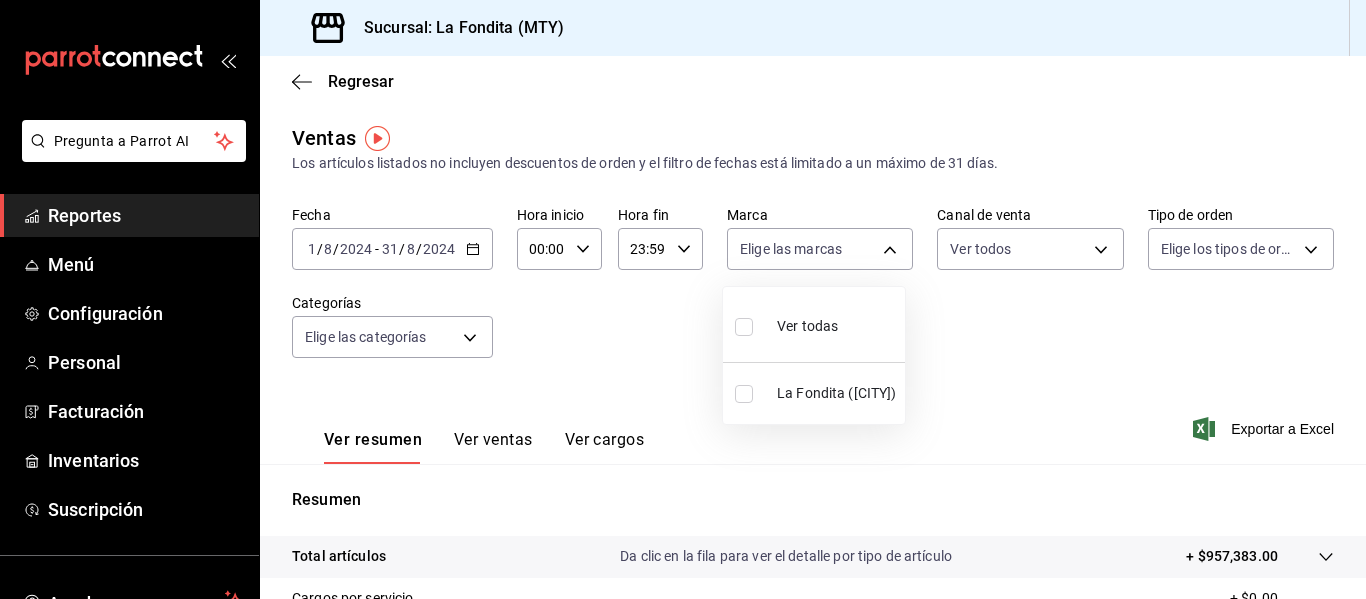 click at bounding box center [744, 327] 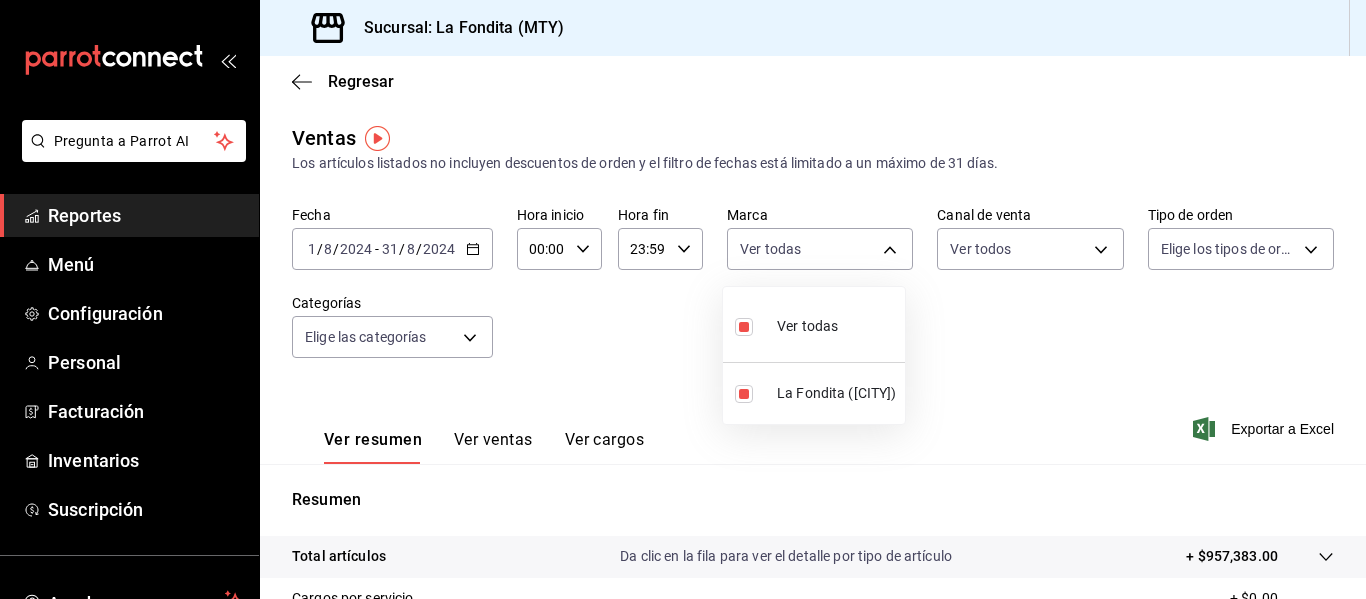click at bounding box center [683, 299] 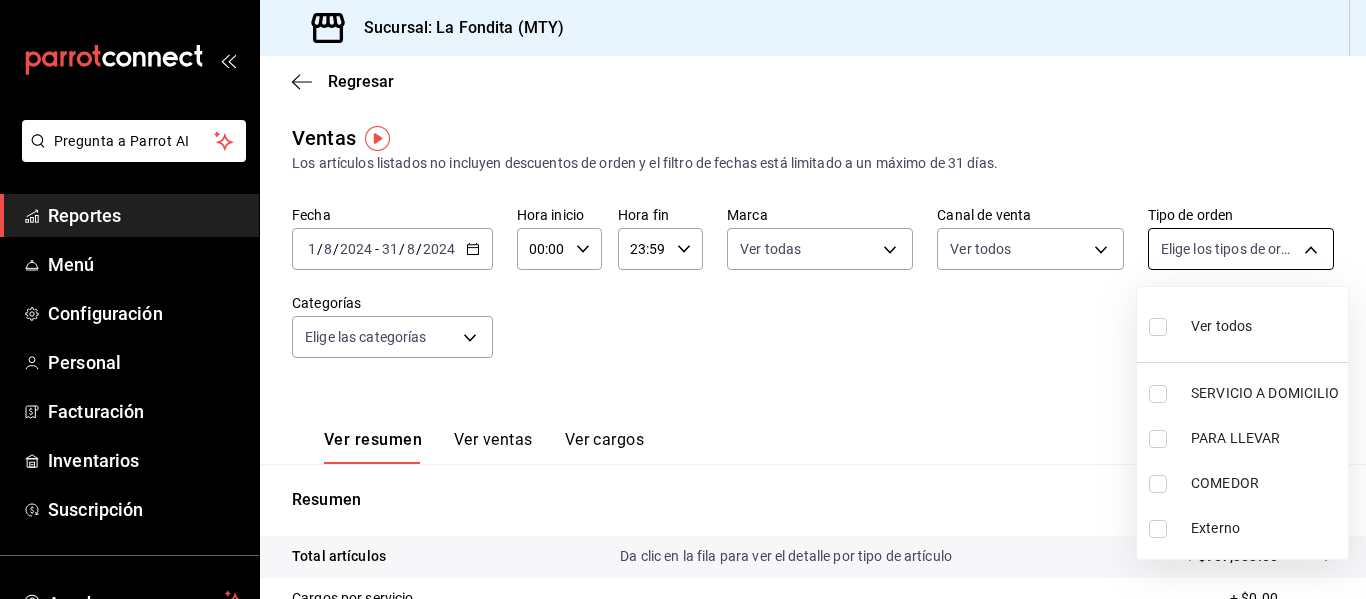 click on "Pregunta a Parrot AI Reportes   Menú   Configuración   Personal   Facturación   Inventarios   Suscripción   Ayuda Recomienda Parrot   [FIRST] [LAST]   Sugerir nueva función   Sucursal: La Fondita (MTY) Regresar Ventas Los artículos listados no incluyen descuentos de orden y el filtro de fechas está limitado a un máximo de 31 días. Fecha [DATE] [DATE] - [DATE] [DATE] Hora inicio 00:00 Hora inicio Hora fin 23:59 Hora fin Marca Ver todas b00ac0d1-88b1-4e6e-991e-543bd3e1f369 Canal de venta Ver todos PARROT,UBER_EATS,RAPPI,DIDI_FOOD,ONLINE Tipo de orden Elige los tipos de orden Categorías Elige las categorías Ver resumen Ver ventas Ver cargos Exportar a Excel Resumen Total artículos Da clic en la fila para ver el detalle por tipo de artículo + $957,383.00 Cargos por servicio + $0.00 Venta bruta = $957,383.00 Descuentos totales - $11,392.00 Certificados de regalo - $0.00 Venta total = $945,991.00 Impuestos - $126,699.59 Venta neta = $819,291.41 Pregunta a Parrot AI Reportes" at bounding box center (683, 299) 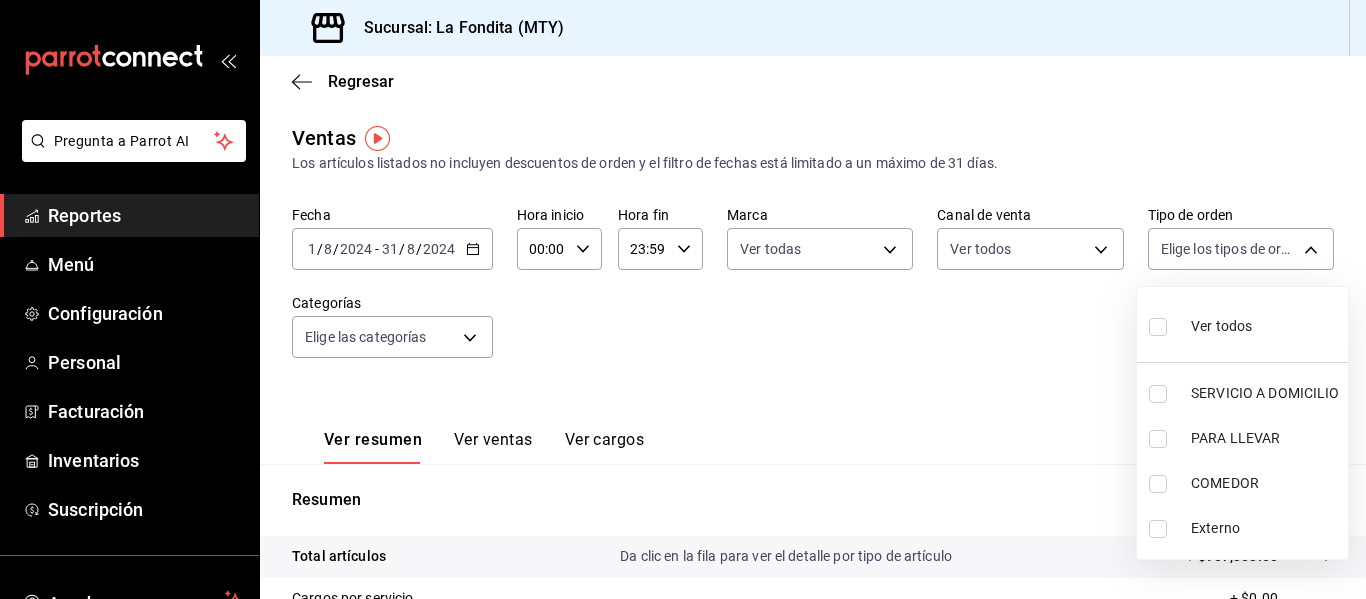 click at bounding box center (1158, 327) 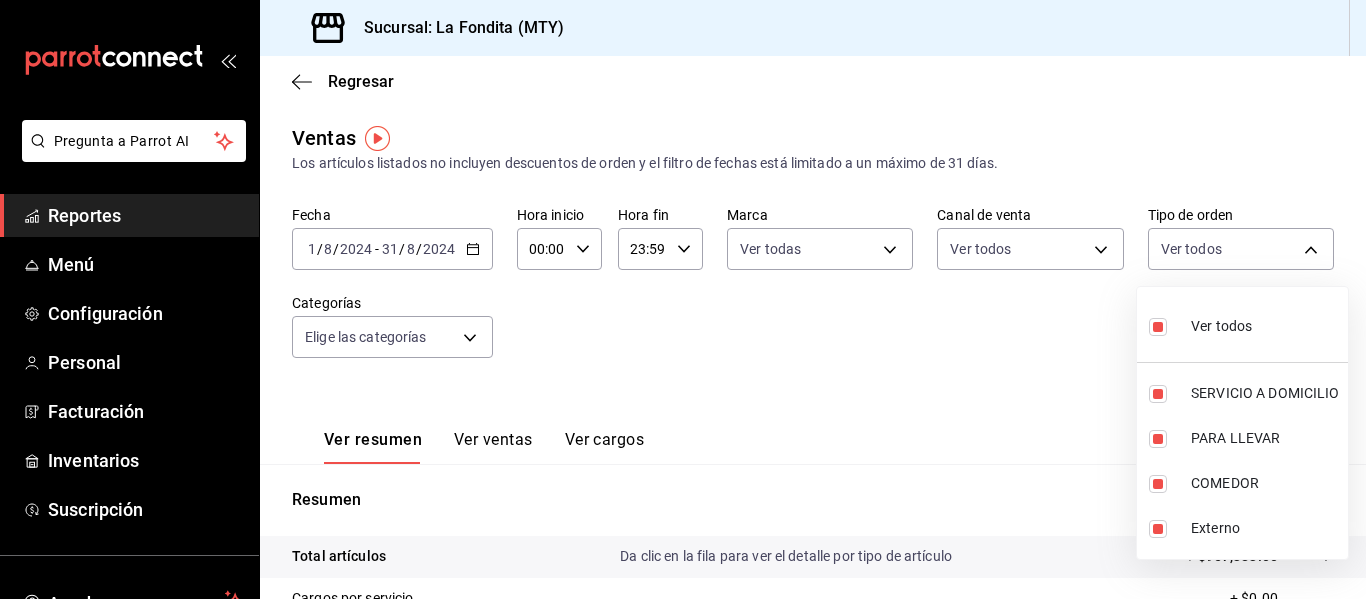 click at bounding box center (683, 299) 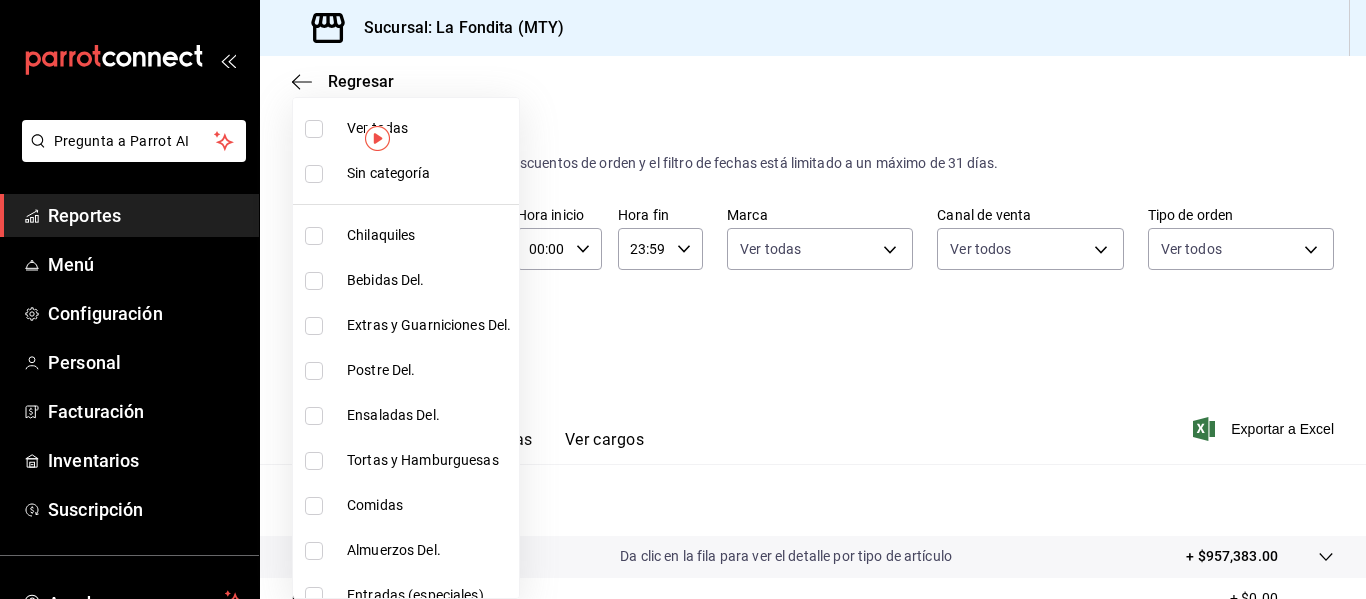 click on "Pregunta a Parrot AI Reportes   Menú   Configuración   Personal   Facturación   Inventarios   Suscripción   Ayuda Recomienda Parrot   [FIRST] [LAST]   Sugerir nueva función   Sucursal: La Fondita (MTY) Regresar Ventas Los artículos listados no incluyen descuentos de orden y el filtro de fechas está limitado a un máximo de 31 días. Fecha [DATE] [DATE] - [DATE] [DATE] Hora inicio 00:00 Hora inicio Hora fin 23:59 Hora fin Marca Ver todas b00ac0d1-88b1-4e6e-991e-543bd3e1f369 Canal de venta Ver todos PARROT,UBER_EATS,RAPPI,DIDI_FOOD,ONLINE Tipo de orden Ver todas 89f3b9e1-b75d-48d5-9178-e8186b311f17,9c302217-f82c-4bd8-913e-4d50607f65e6,a605df57-8c78-488e-b677-c963512198c8,EXTERNAL Categorías Elige las categorías Ver resumen Ver ventas Ver cargos Exportar a Excel Resumen Total artículos Da clic en la fila para ver el detalle por tipo de artículo + $957,383.00 Cargos por servicio + $0.00 Venta bruta = $957,383.00 Descuentos totales - $11,392.00 Certificados de regalo - $0.00" at bounding box center [683, 299] 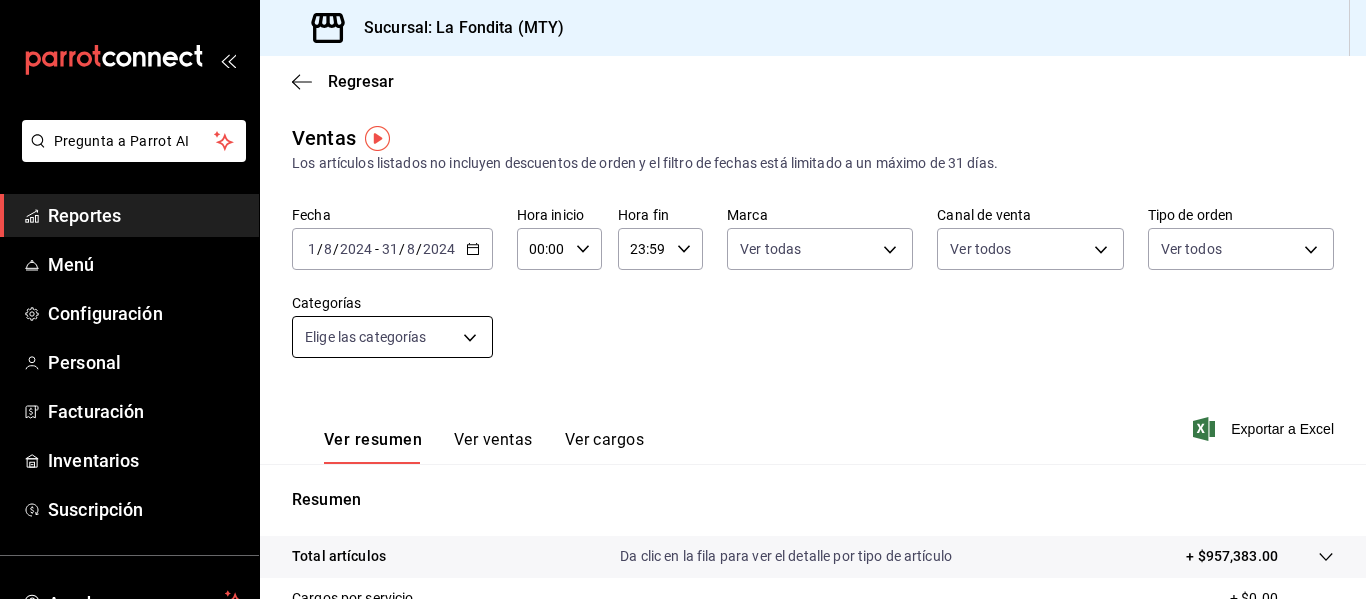 click on "Pregunta a Parrot AI Reportes   Menú   Configuración   Personal   Facturación   Inventarios   Suscripción   Ayuda Recomienda Parrot   [FIRST] [LAST]   Sugerir nueva función   Sucursal: La Fondita (MTY) Regresar Ventas Los artículos listados no incluyen descuentos de orden y el filtro de fechas está limitado a un máximo de 31 días. Fecha [DATE] [DATE] - [DATE] [DATE] Hora inicio 00:00 Hora inicio Hora fin 23:59 Hora fin Marca Ver todas b00ac0d1-88b1-4e6e-991e-543bd3e1f369 Canal de venta Ver todos PARROT,UBER_EATS,RAPPI,DIDI_FOOD,ONLINE Tipo de orden Ver todas 89f3b9e1-b75d-48d5-9178-e8186b311f17,9c302217-f82c-4bd8-913e-4d50607f65e6,a605df57-8c78-488e-b677-c963512198c8,EXTERNAL Categorías Elige las categorías Ver resumen Ver ventas Ver cargos Exportar a Excel Resumen Total artículos Da clic en la fila para ver el detalle por tipo de artículo + $957,383.00 Cargos por servicio + $0.00 Venta bruta = $957,383.00 Descuentos totales - $11,392.00 Certificados de regalo - $0.00" at bounding box center (683, 299) 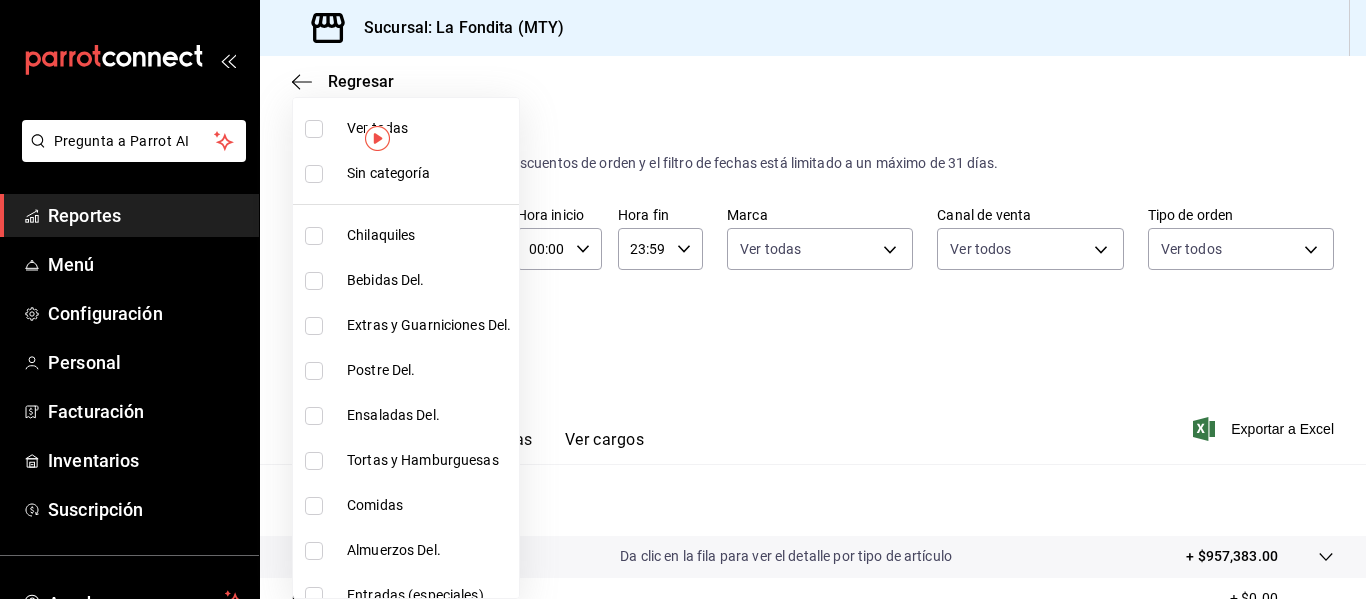 click at bounding box center [314, 129] 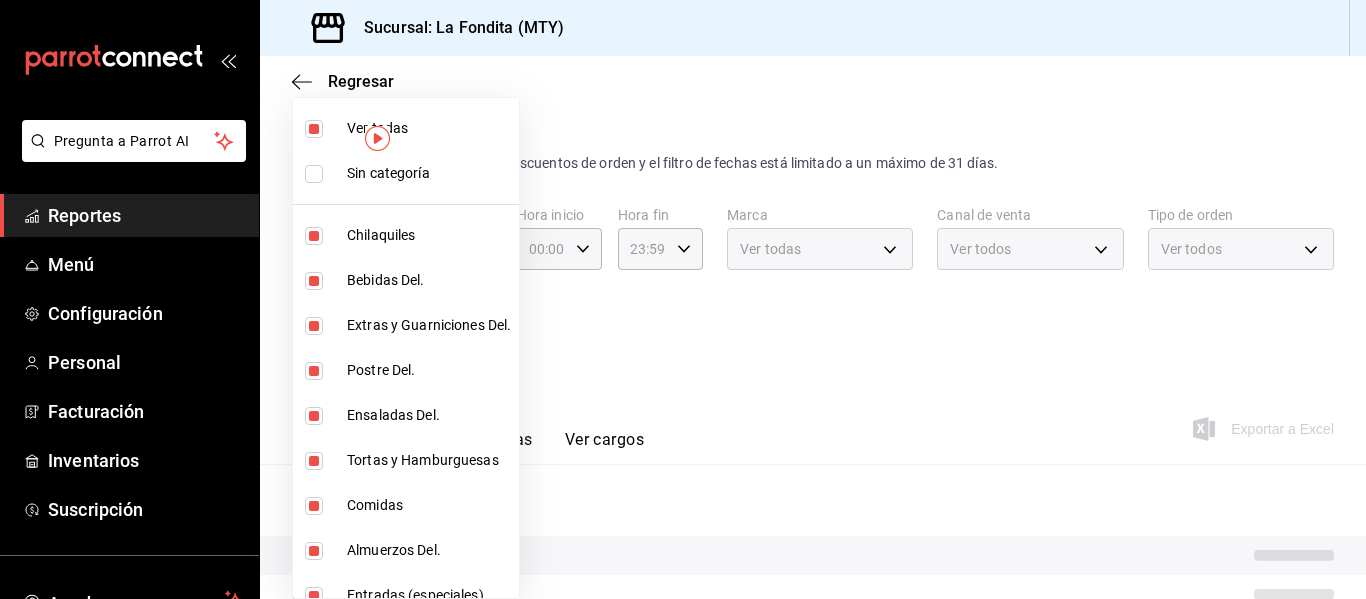 click at bounding box center [683, 299] 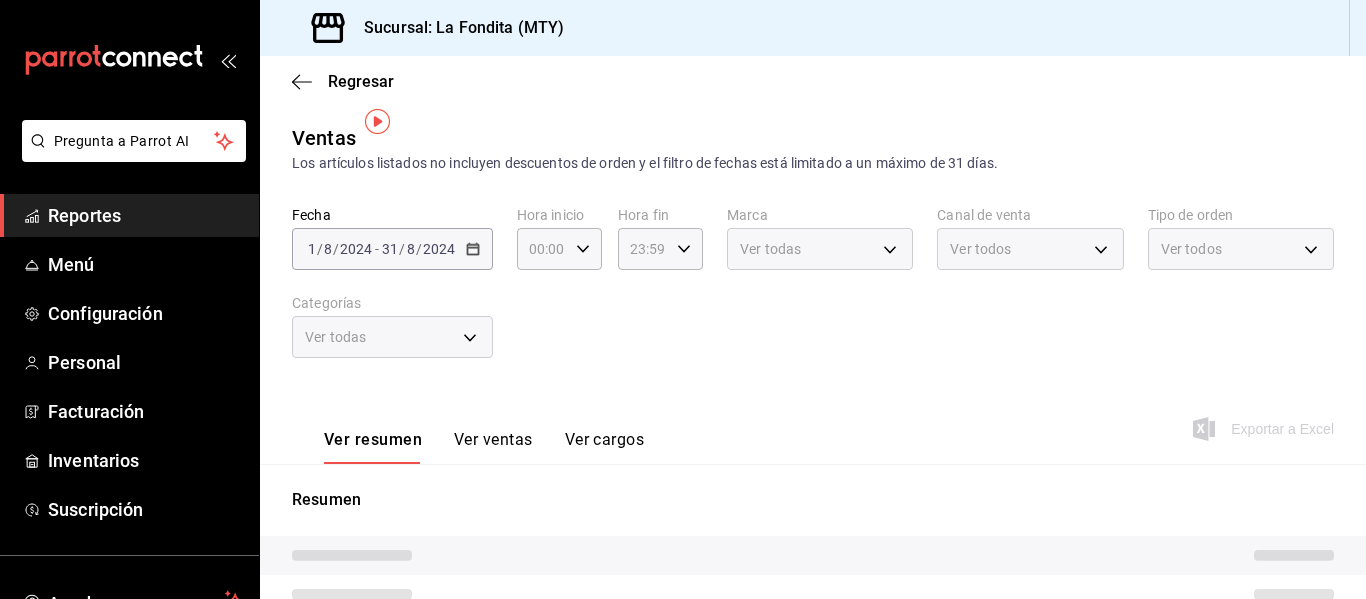 scroll, scrollTop: 200, scrollLeft: 0, axis: vertical 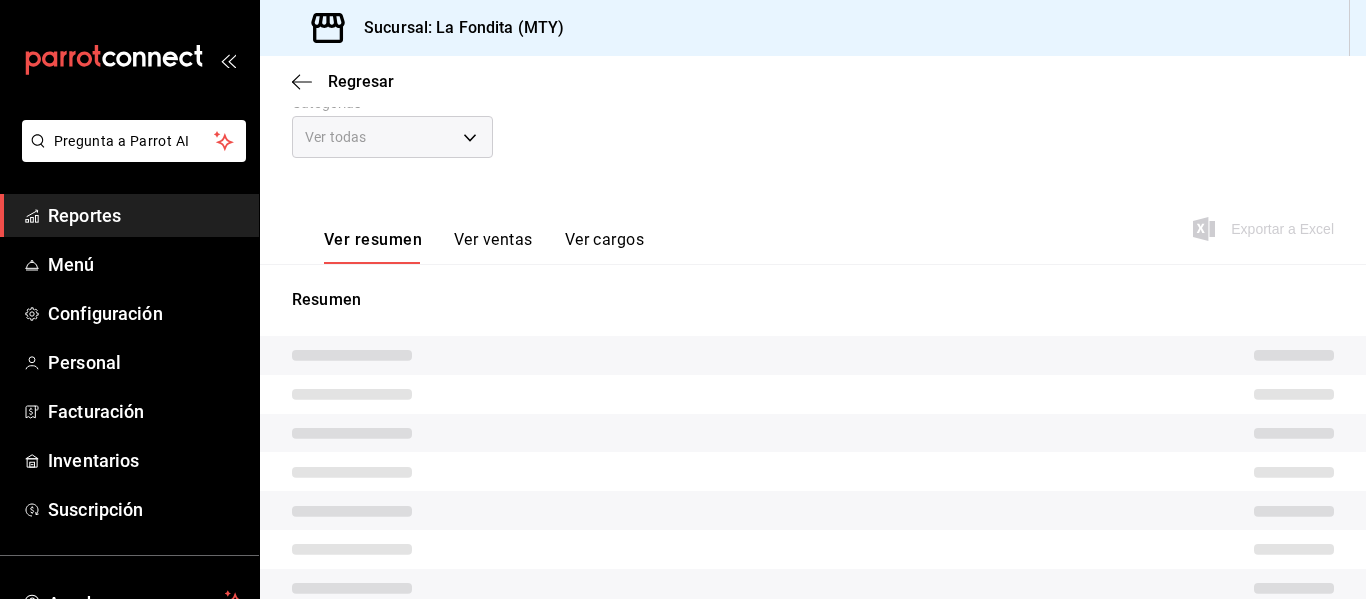 click at bounding box center (813, 355) 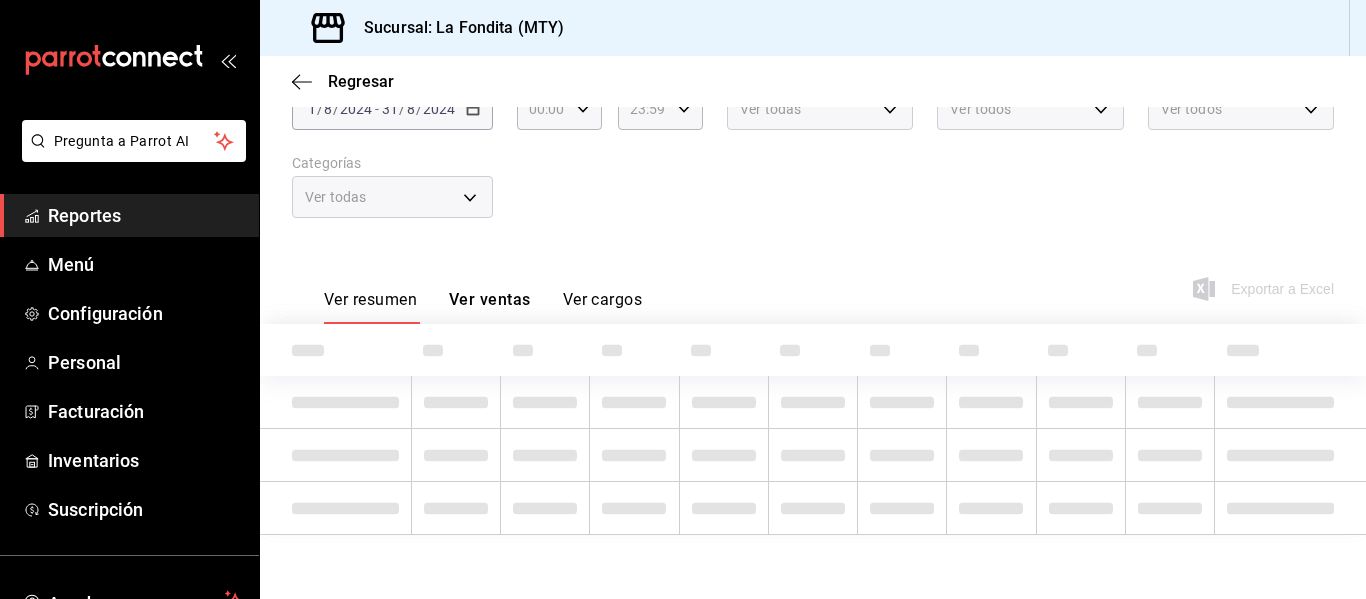 scroll, scrollTop: 140, scrollLeft: 0, axis: vertical 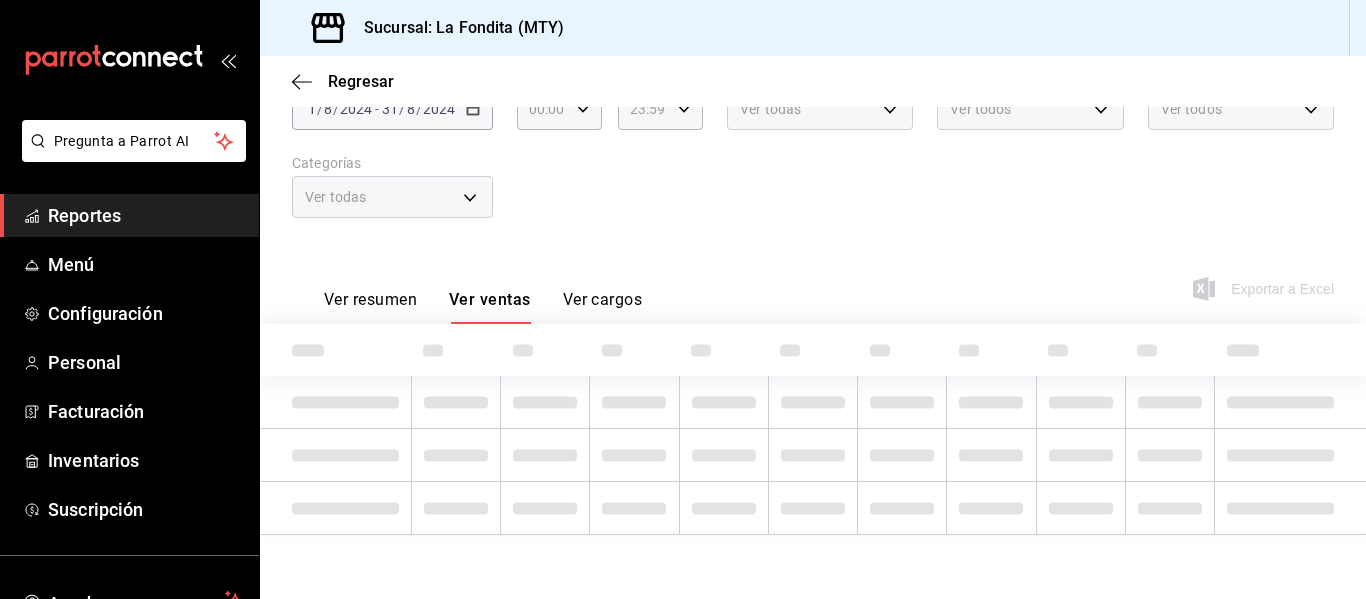 click on "Ver resumen" at bounding box center (370, 307) 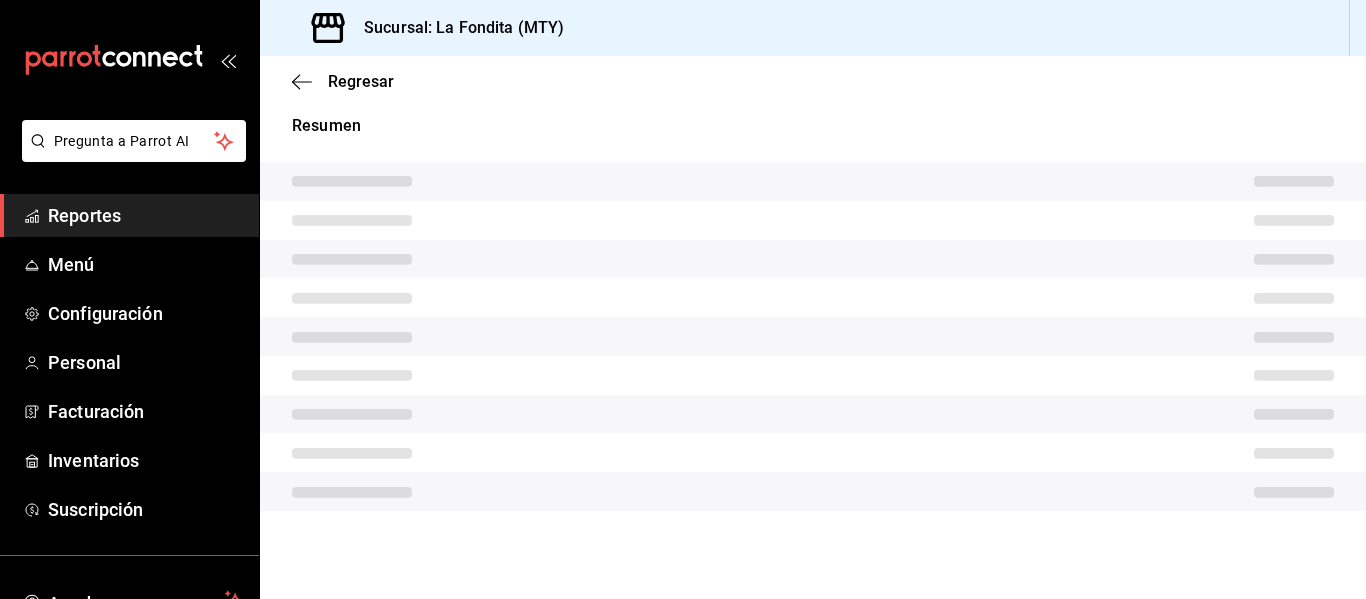 scroll, scrollTop: 0, scrollLeft: 0, axis: both 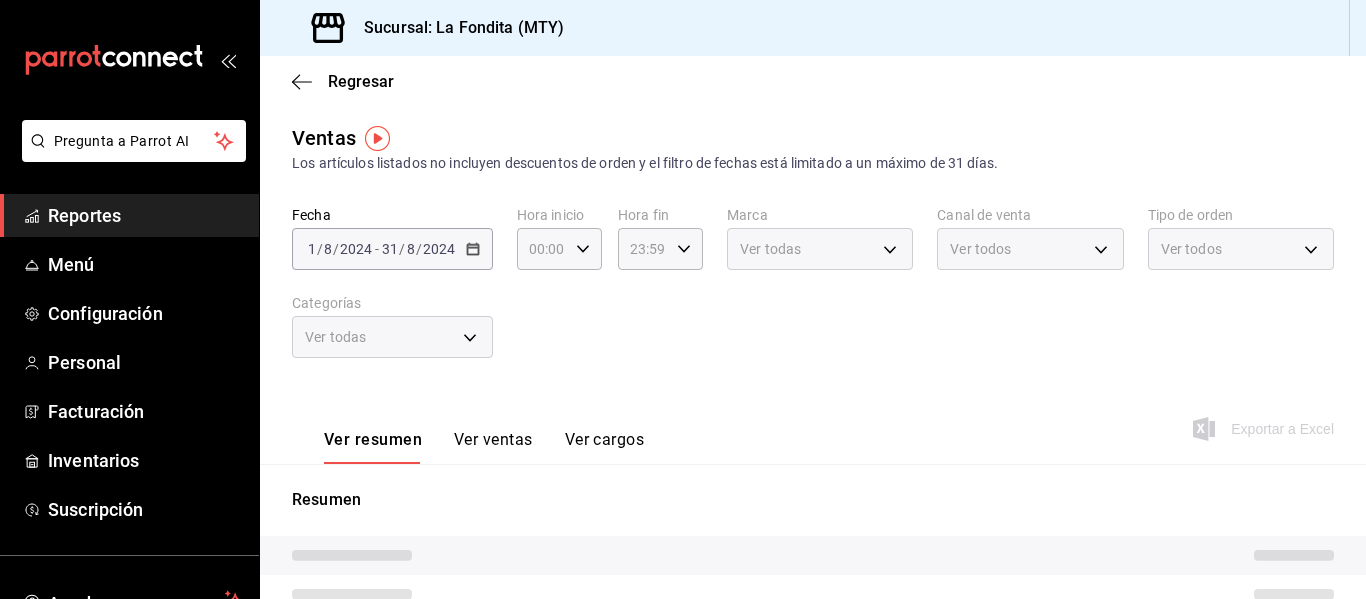 click on "Ver ventas" at bounding box center (493, 447) 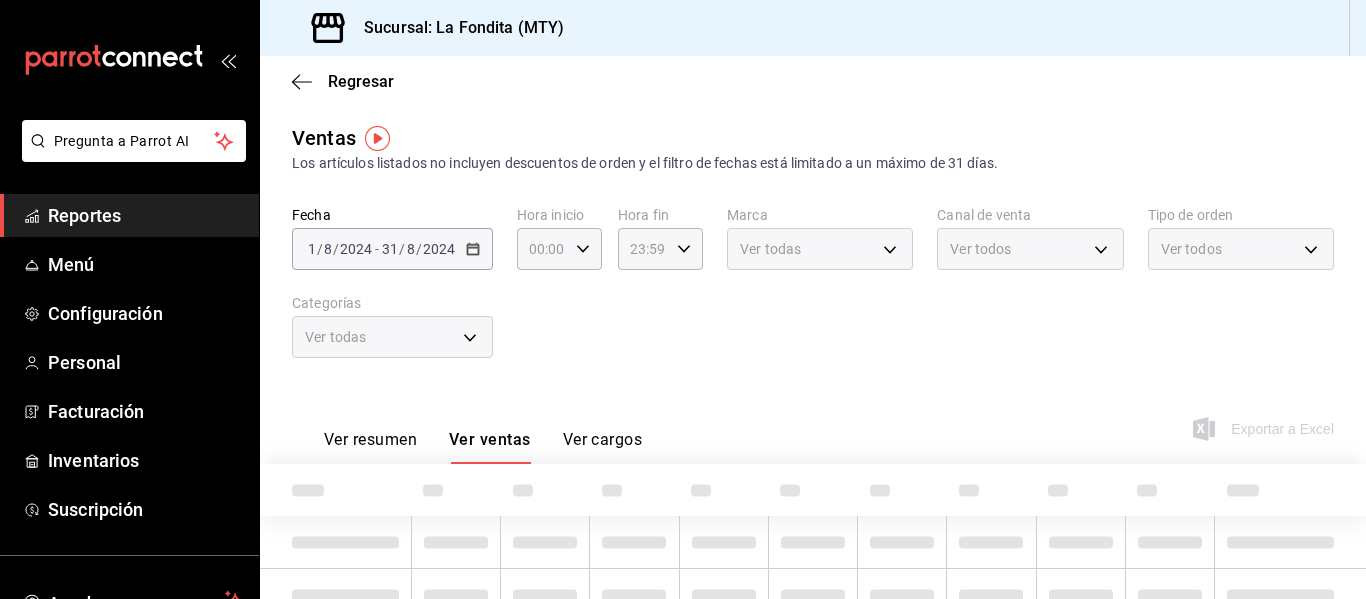 click on "Ver cargos" at bounding box center [603, 447] 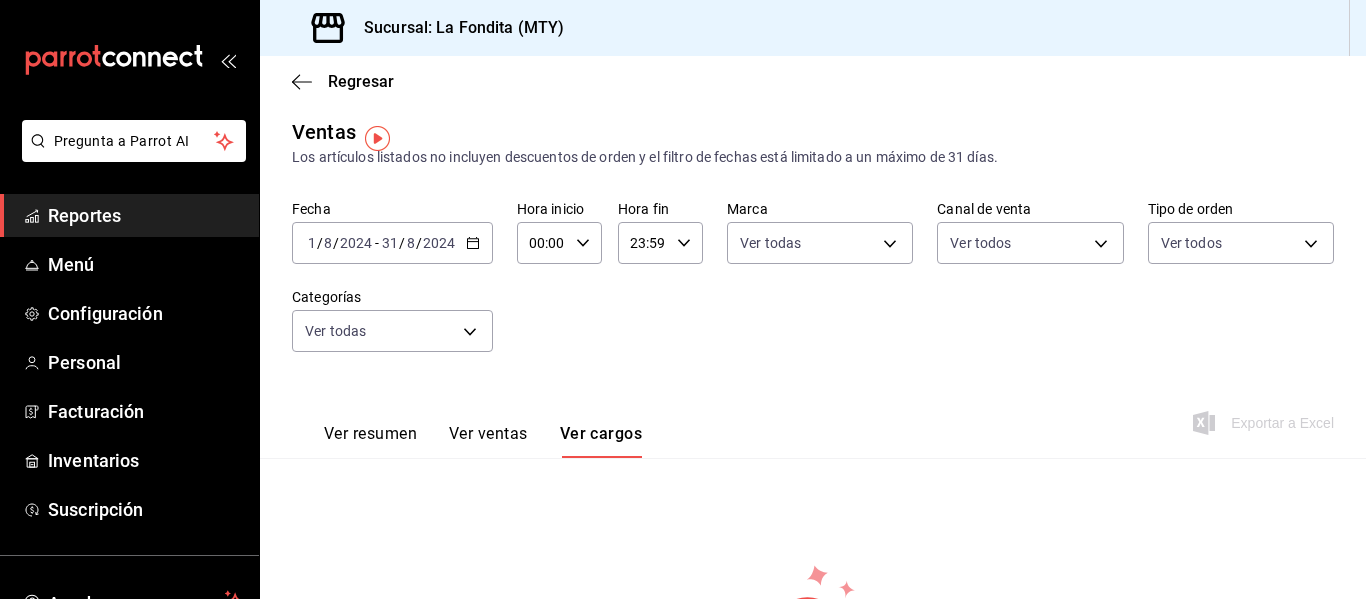 scroll, scrollTop: 0, scrollLeft: 0, axis: both 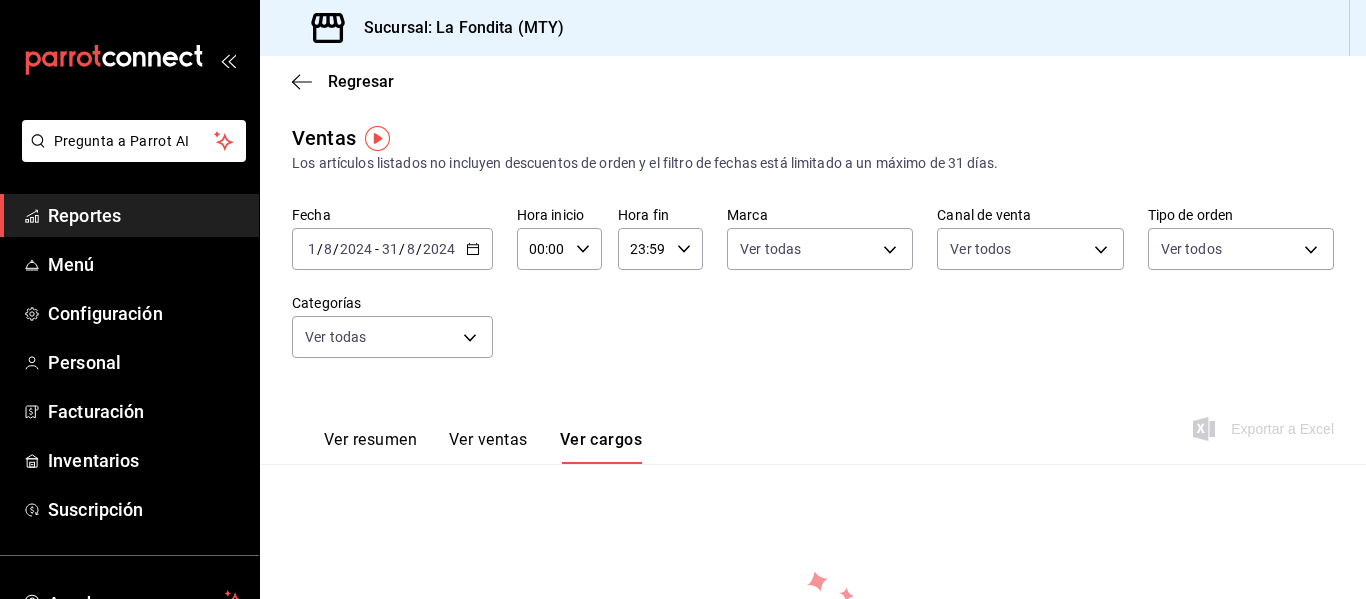 click on "Ver ventas" at bounding box center (488, 447) 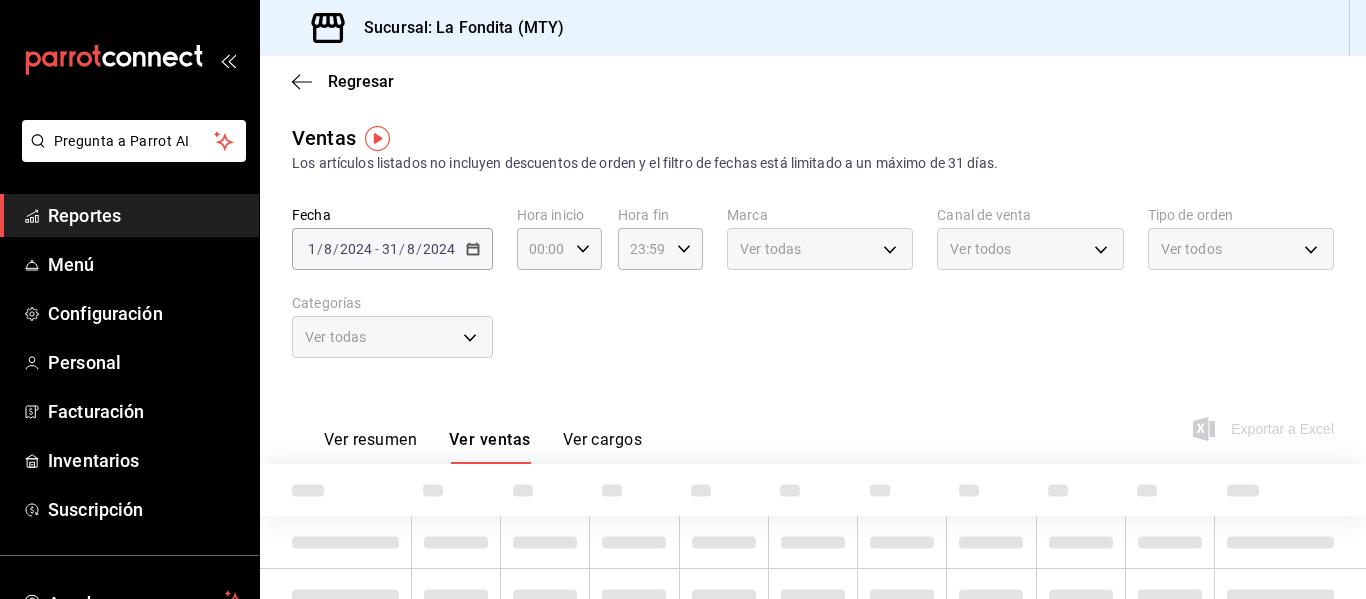 click on "Ver resumen" at bounding box center (370, 447) 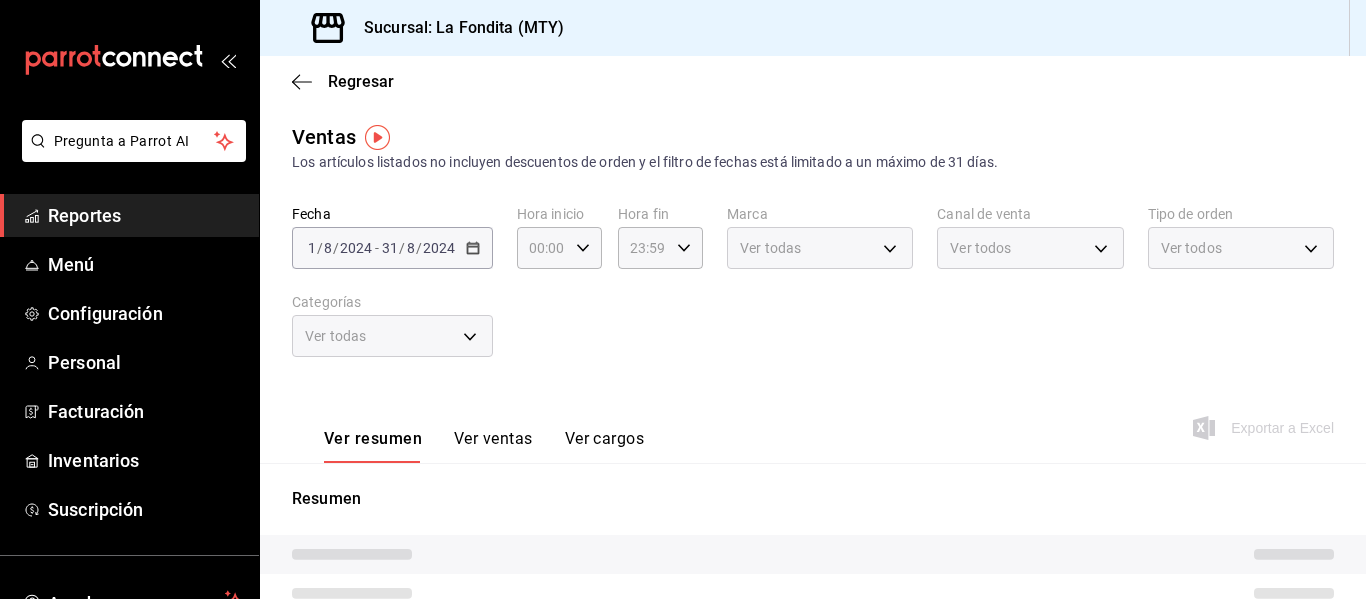 scroll, scrollTop: 0, scrollLeft: 0, axis: both 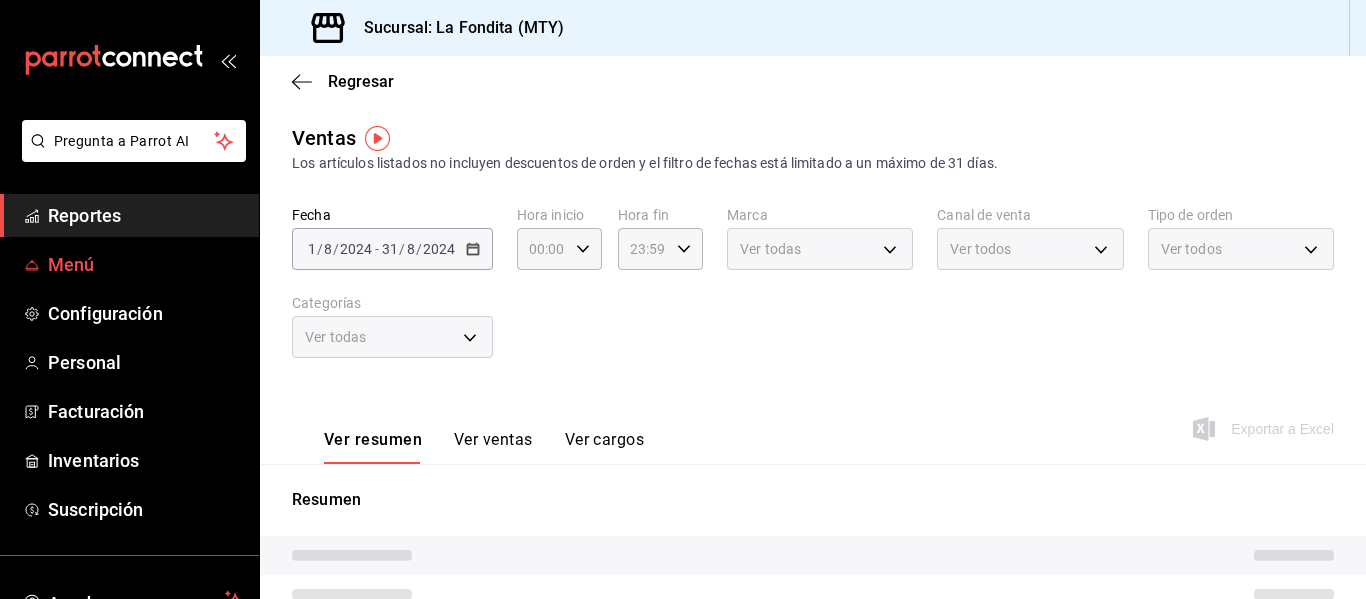 click on "Menú" at bounding box center [145, 264] 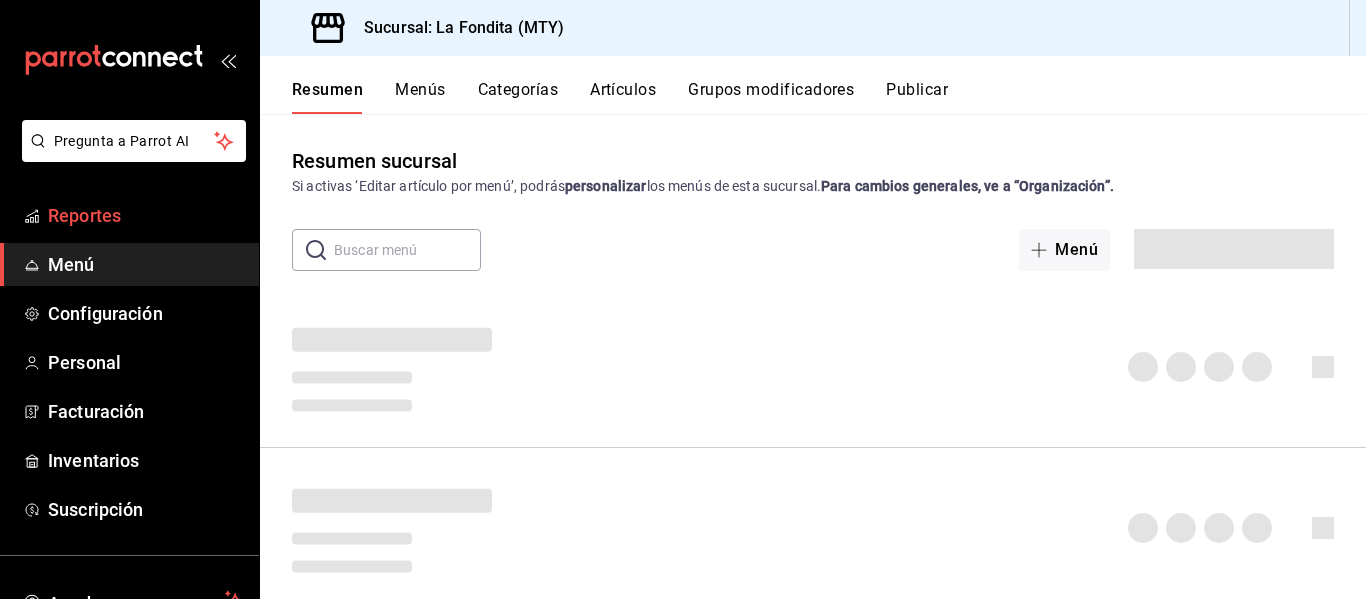 click on "Reportes" at bounding box center (145, 215) 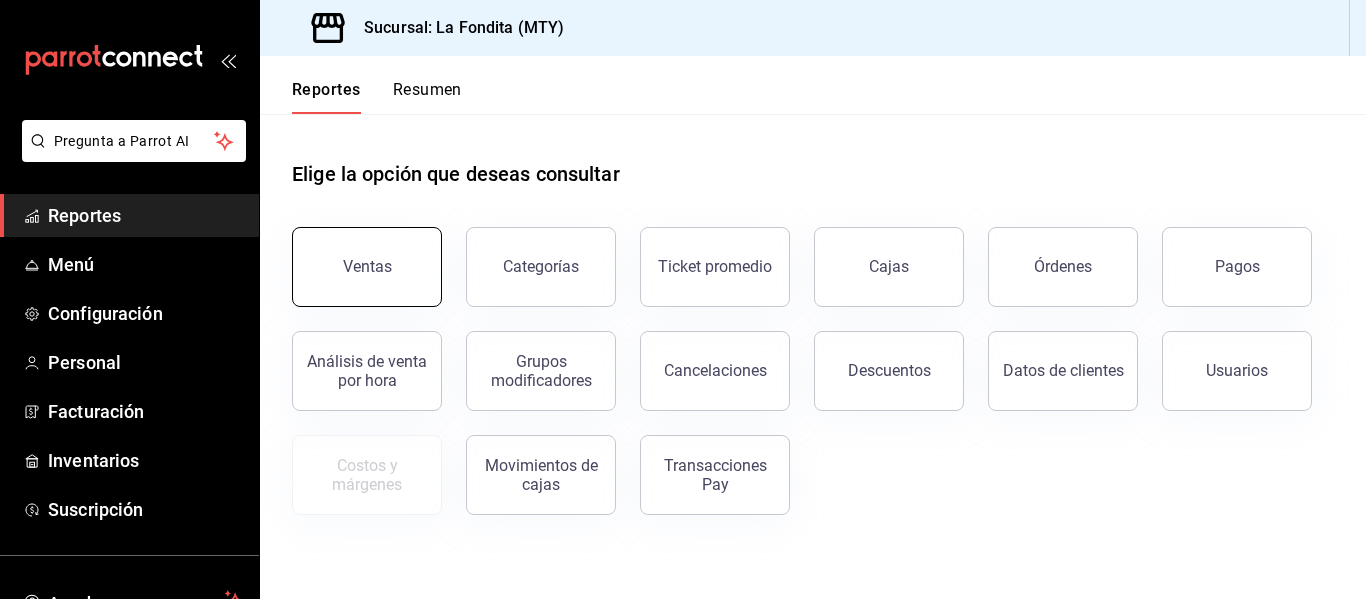 click on "Ventas" at bounding box center [367, 267] 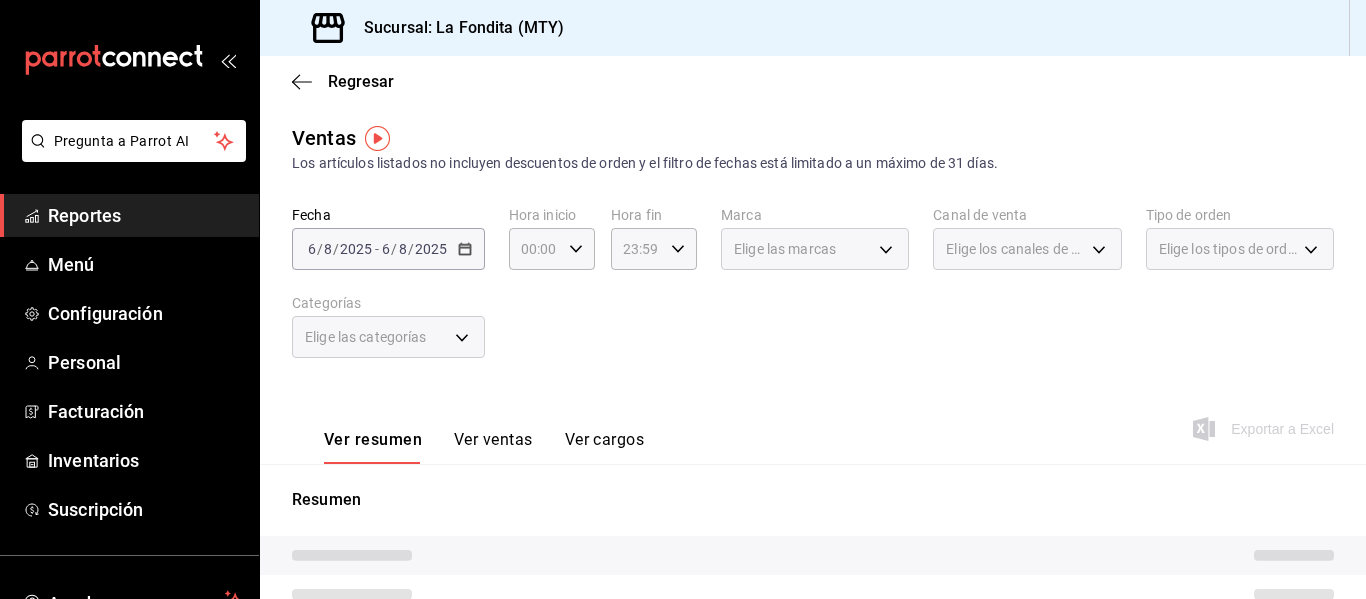 click on "2025-08-06 6 / 8 / 2025 - 2025-08-06 6 / 8 / 2025" at bounding box center (388, 249) 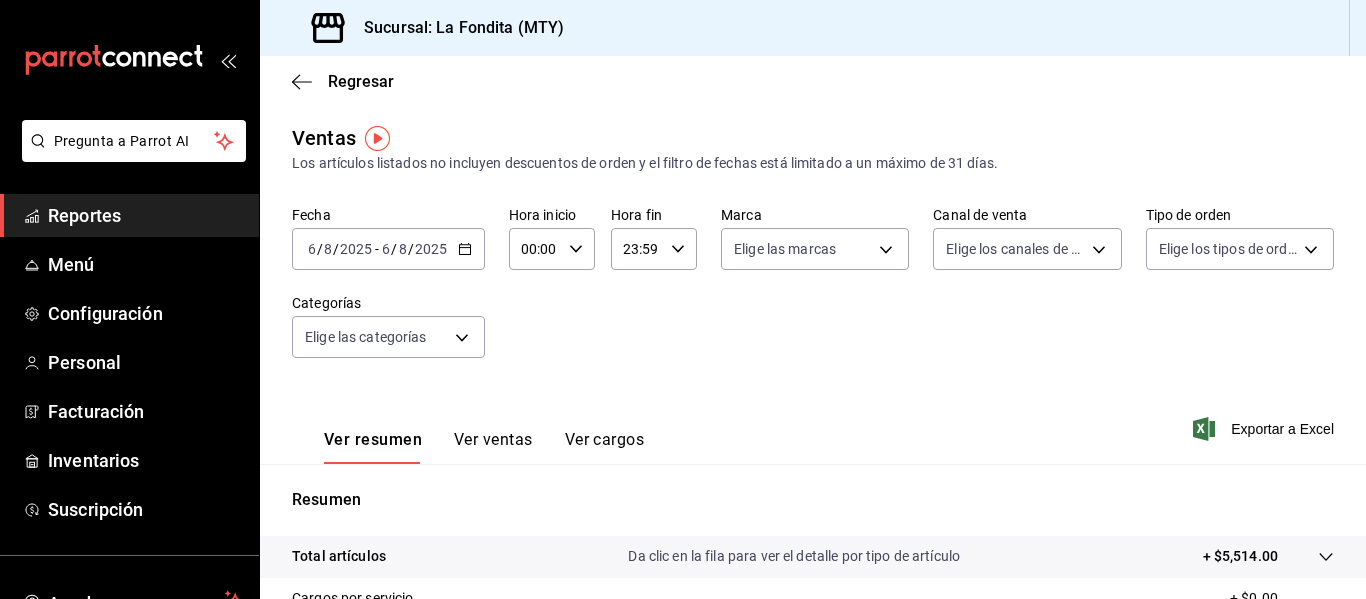 click 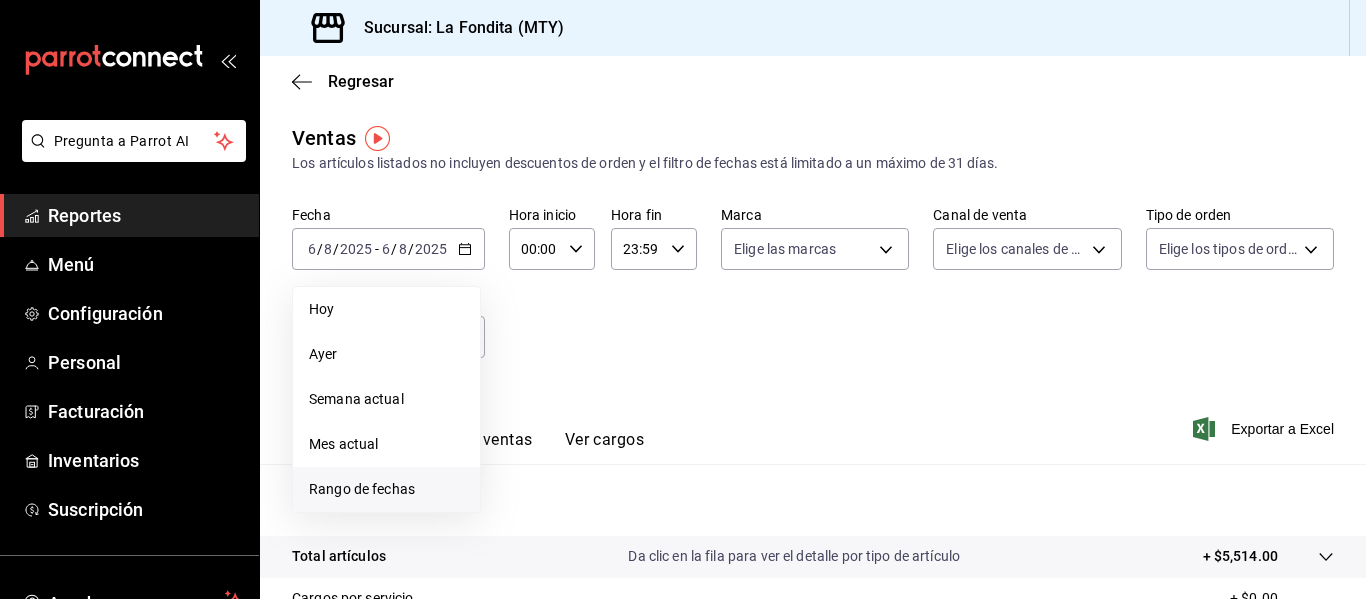 click on "Rango de fechas" at bounding box center [386, 489] 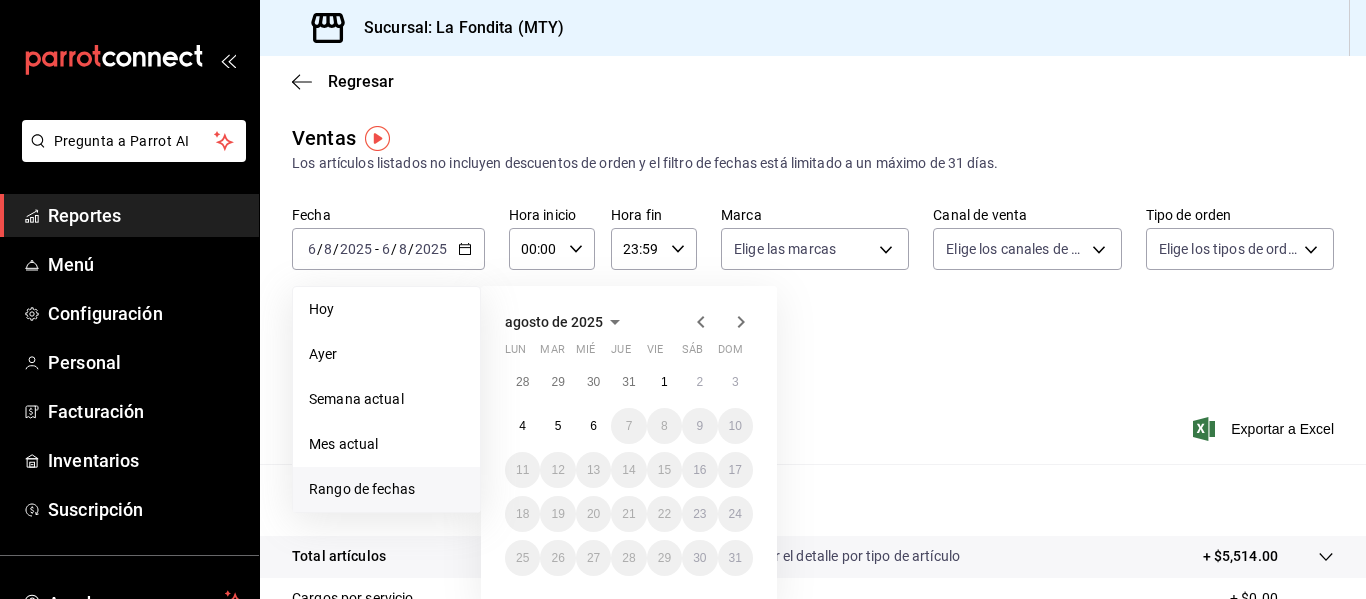click 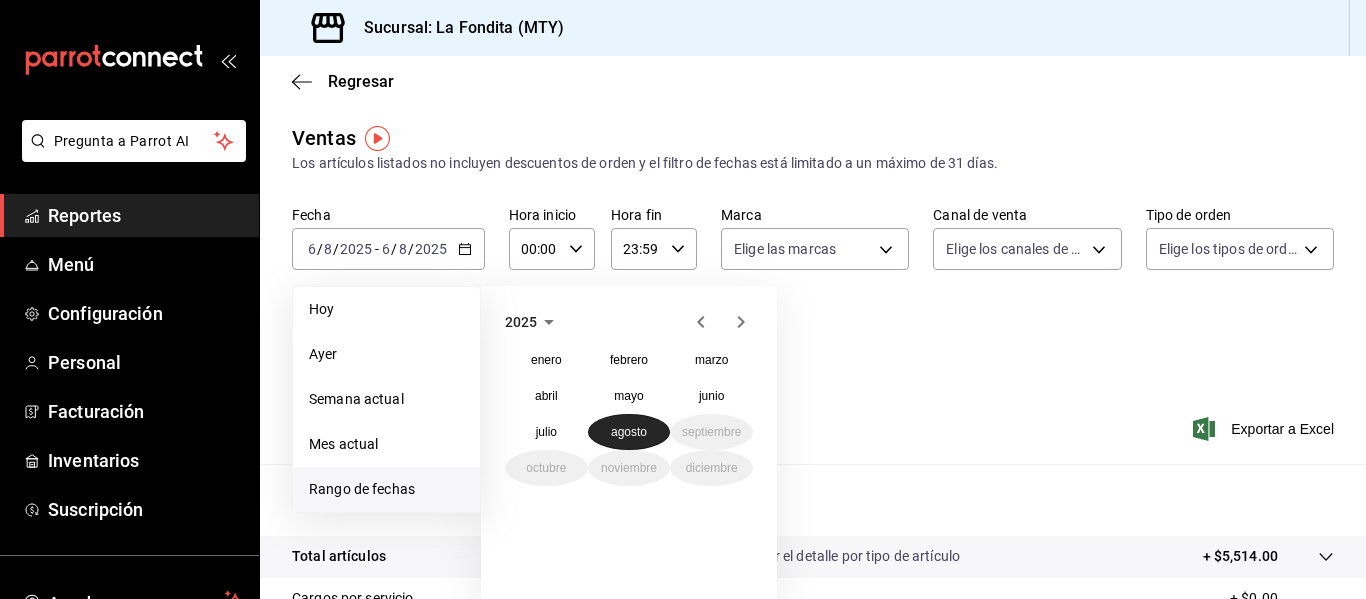 click on "agosto" at bounding box center (629, 432) 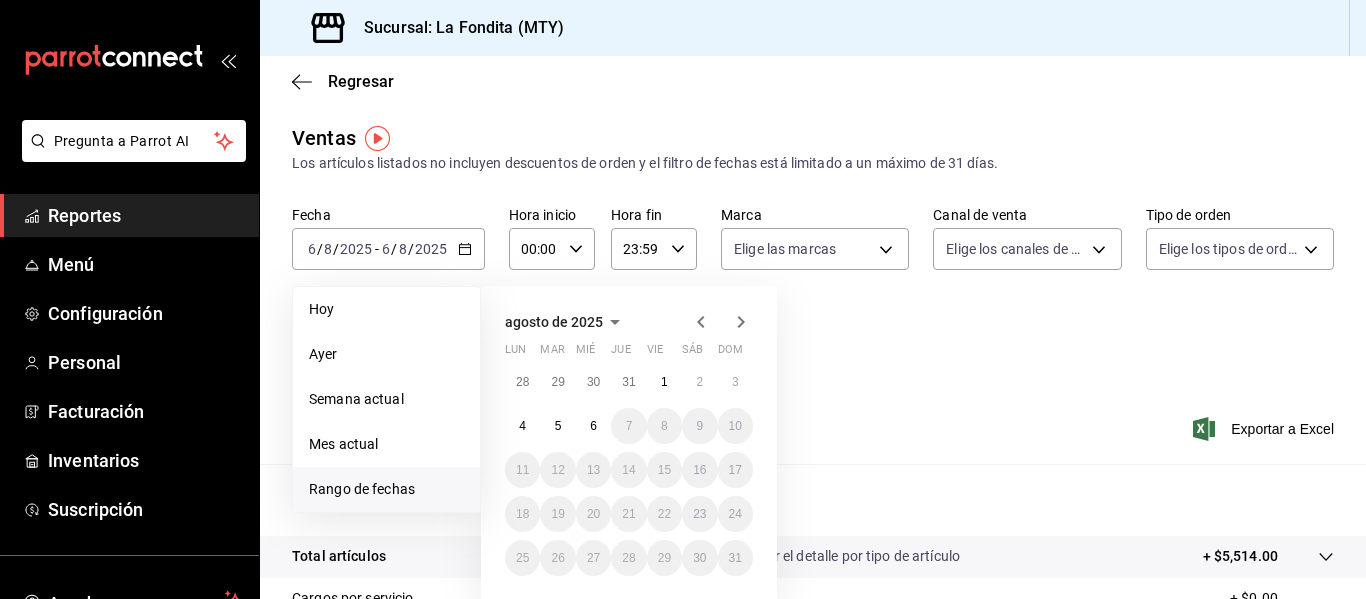 click 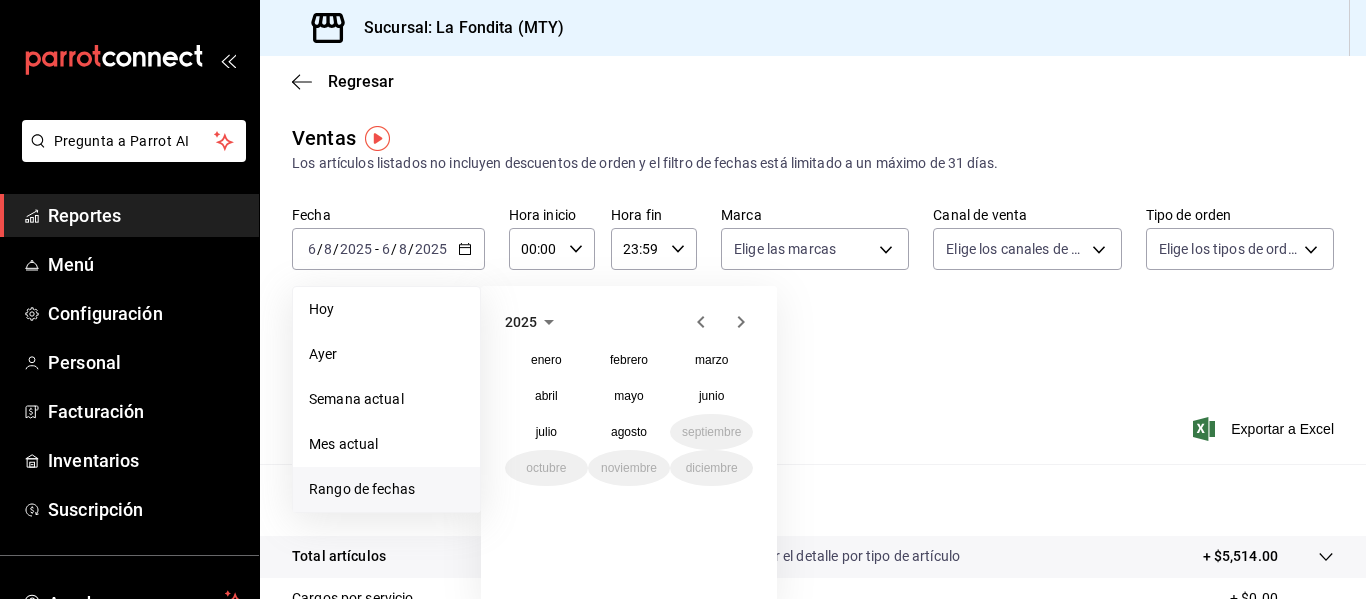 click 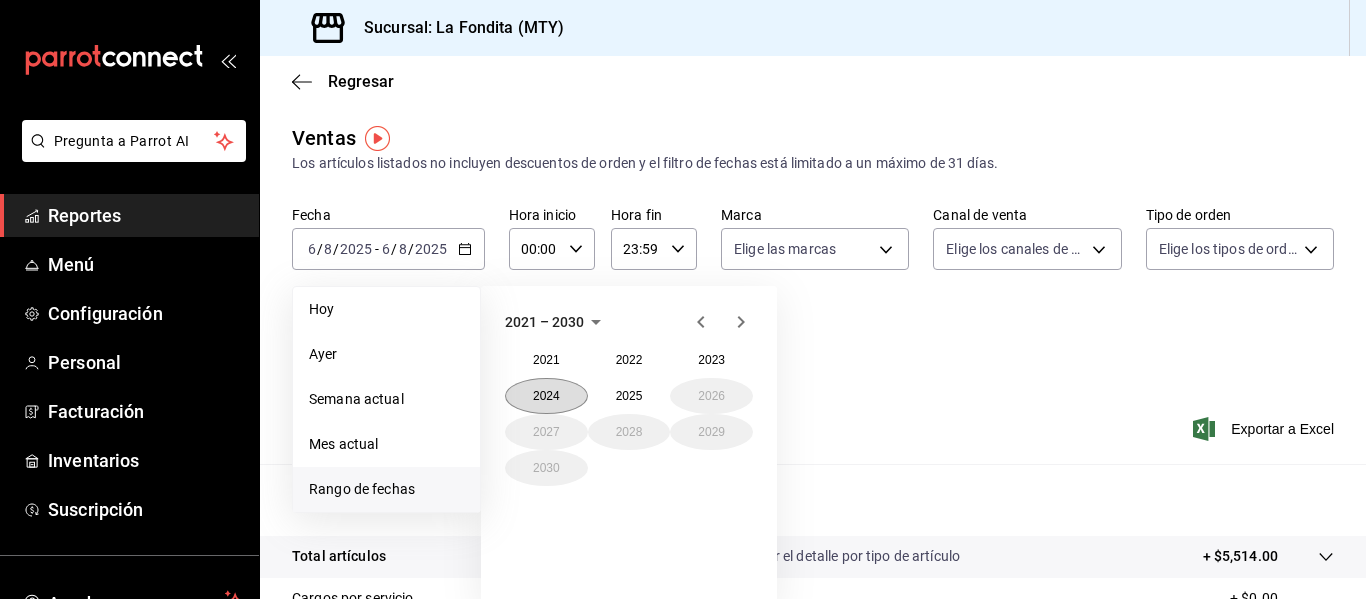 click on "2024" at bounding box center (546, 396) 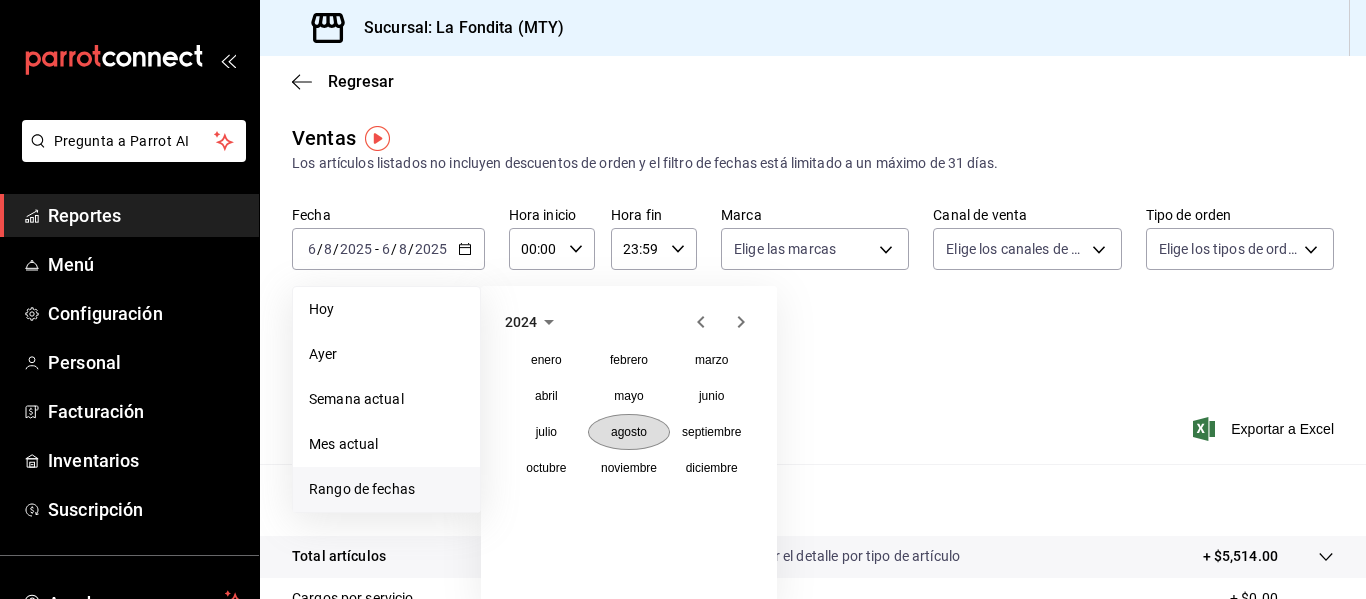 click on "agosto" at bounding box center (629, 432) 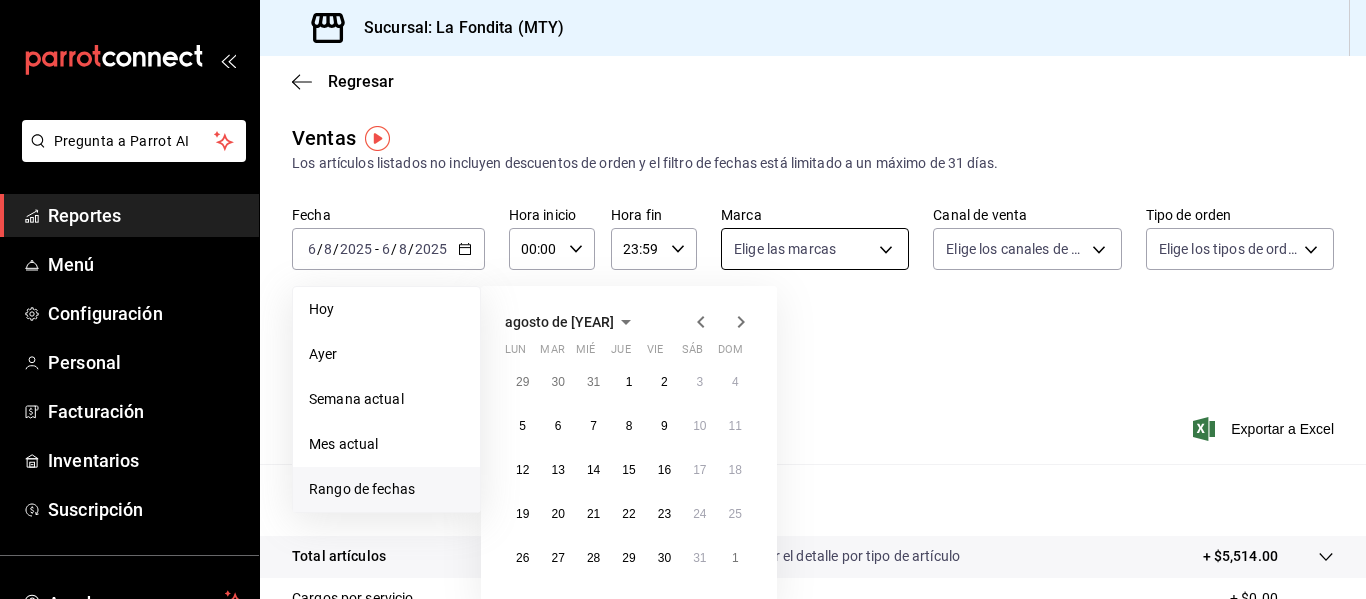 click on "Pregunta a Parrot AI Reportes   Menú   Configuración   Personal   Facturación   Inventarios   Suscripción   Ayuda Recomienda Parrot   [FIRST] [LAST]   Sugerir nueva función   Sucursal: La Fondita (MTY) Regresar Ventas Los artículos listados no incluyen descuentos de orden y el filtro de fechas está limitado a un máximo de 31 días. Fecha [DATE] [DATE] - [DATE] [DATE] Hoy Ayer Semana actual Mes actual Rango de fechas agosto de [YEAR] lun mar mié jue vie sáb dom 29 30 31 1 2 3 4 5 6 7 8 9 10 11 12 13 14 15 16 17 18 19 20 21 22 23 24 25 26 27 28 29 30 31 1 Hora inicio 00:00 Hora inicio Hora fin 23:59 Hora fin Marca Elige las marcas Canal de venta Elige los canales de venta Tipo de orden Elige los tipos de orden Categorías Elige las categorías Ver resumen Ver ventas Ver cargos Exportar a Excel Resumen Total artículos Da clic en la fila para ver el detalle por tipo de artículo + $5,514.00 Cargos por servicio + $0.00 Venta bruta = $5,514.00 Descuentos totales - $57.50 - $0.00" at bounding box center (683, 299) 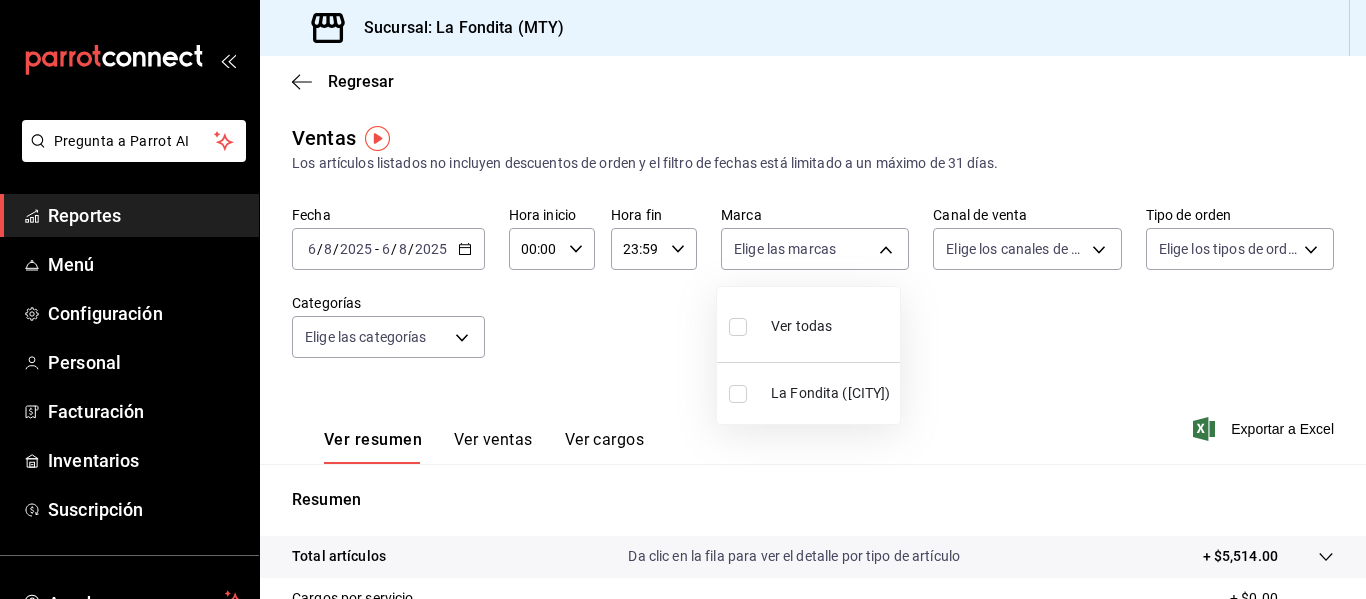 click at bounding box center [738, 327] 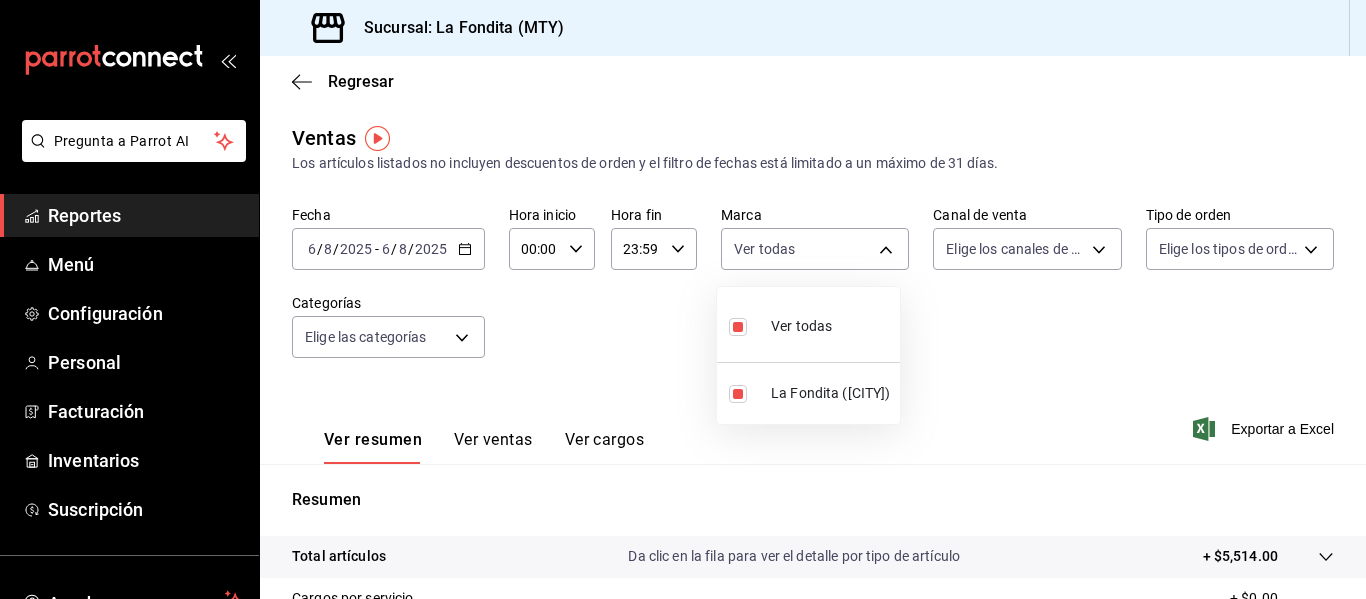 click at bounding box center (683, 299) 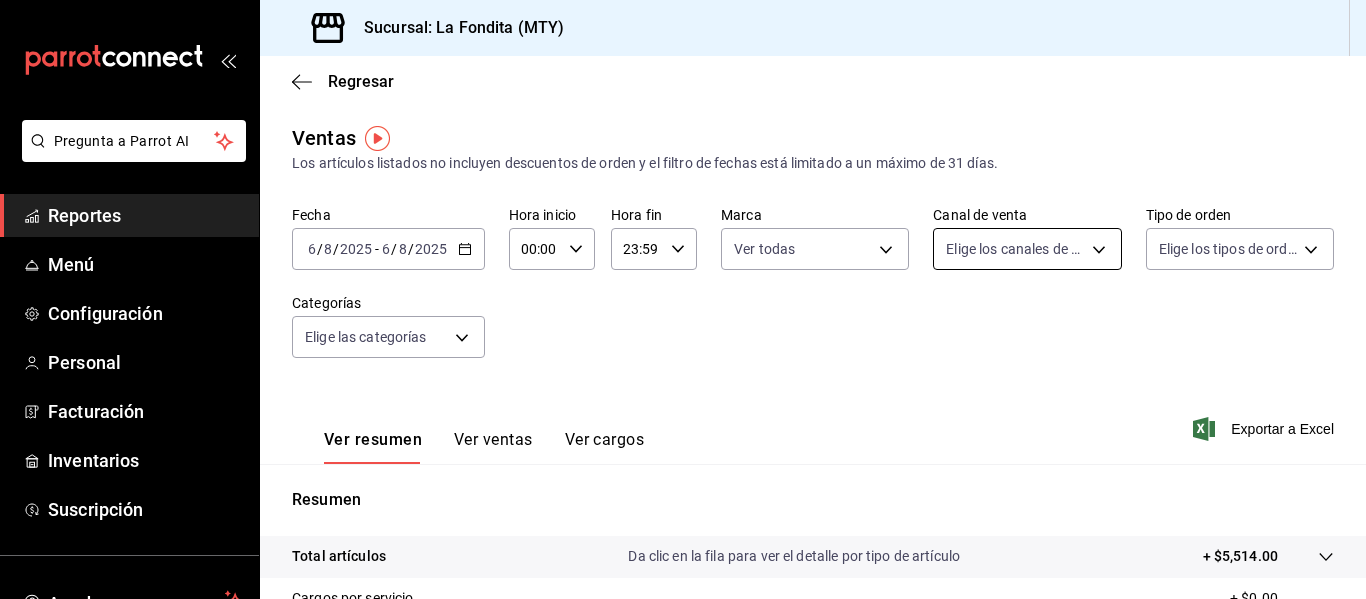 click on "Pregunta a Parrot AI Reportes   Menú   Configuración   Personal   Facturación   Inventarios   Suscripción   Ayuda Recomienda Parrot   [FIRST] [LAST]   Sugerir nueva función   Sucursal: La Fondita (MTY) Regresar Ventas Los artículos listados no incluyen descuentos de orden y el filtro de fechas está limitado a un máximo de 31 días. Fecha [DATE] [DATE] - [DATE] [DATE] Hora inicio 00:00 Hora inicio Hora fin 23:59 Hora fin Marca Ver todas b00ac0d1-88b1-4e6e-991e-543bd3e1f369 Canal de venta Elige los canales de venta Tipo de orden Elige los tipos de orden Categorías Elige las categorías Ver resumen Ver ventas Ver cargos Exportar a Excel Resumen Total artículos Da clic en la fila para ver el detalle por tipo de artículo + $5,514.00 Cargos por servicio + $0.00 Venta bruta = $5,514.00 Descuentos totales - $57.50 Certificados de regalo - $0.00 Venta total = $5,456.50 Impuestos - $751.24 Venta neta = $4,705.26 GANA 1 MES GRATIS EN TU SUSCRIPCIÓN AQUÍ Ver video tutorial Ir a video" at bounding box center (683, 299) 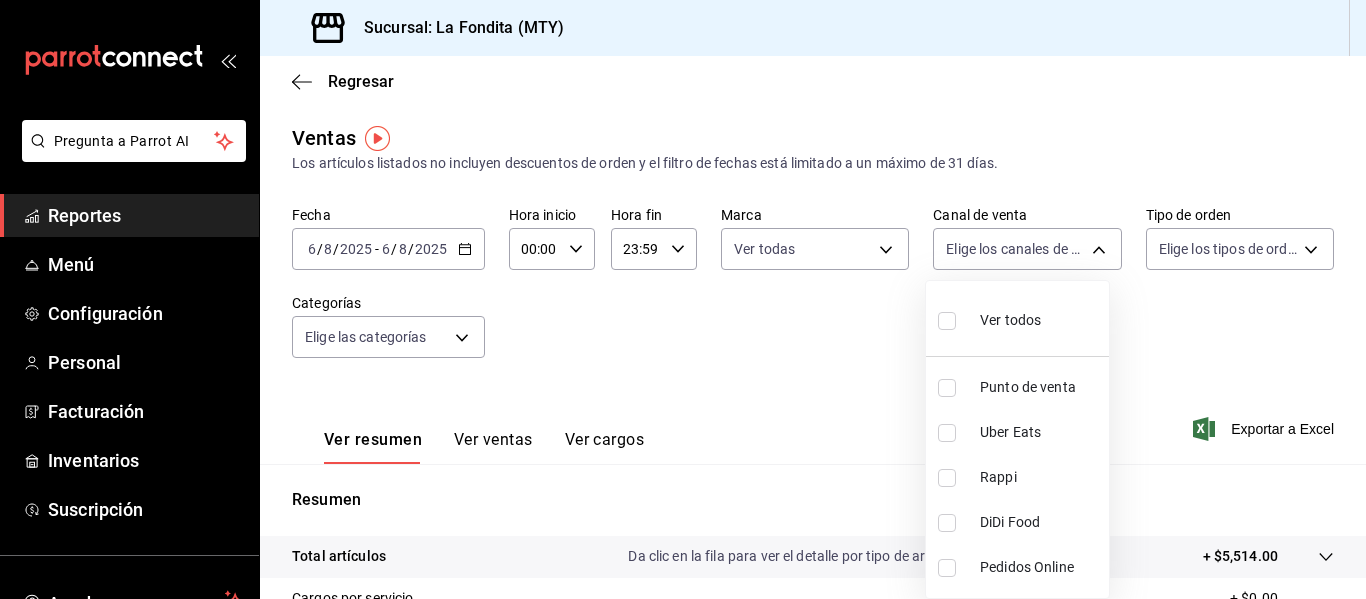 click at bounding box center [951, 320] 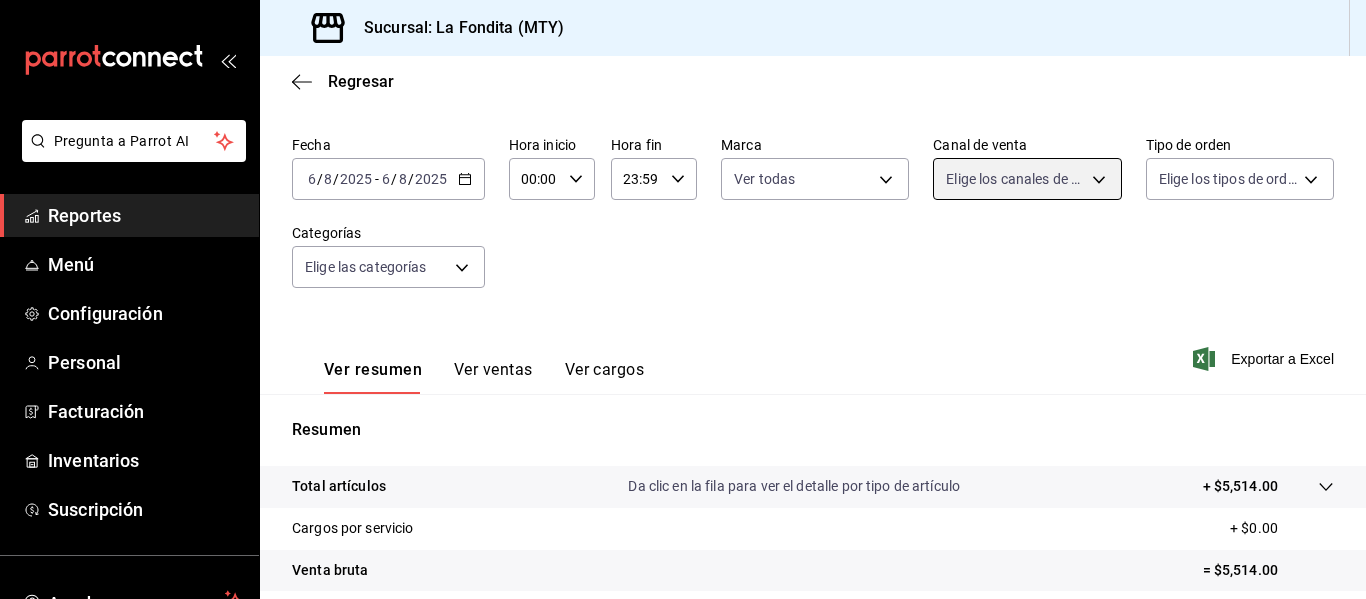 scroll, scrollTop: 0, scrollLeft: 0, axis: both 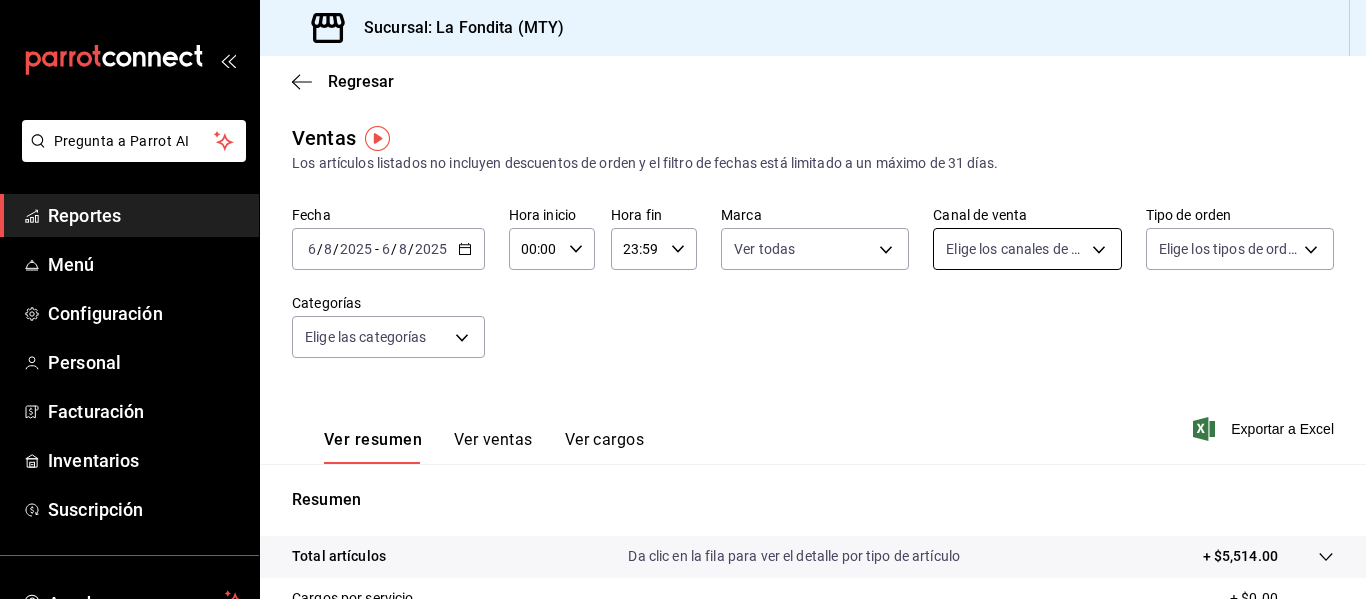 click on "Pregunta a Parrot AI Reportes   Menú   Configuración   Personal   Facturación   Inventarios   Suscripción   Ayuda Recomienda Parrot   [FIRST] [LAST]   Sugerir nueva función   Sucursal: La Fondita (MTY) Regresar Ventas Los artículos listados no incluyen descuentos de orden y el filtro de fechas está limitado a un máximo de 31 días. Fecha [DATE] [DATE] - [DATE] [DATE] Hora inicio 00:00 Hora inicio Hora fin 23:59 Hora fin Marca Ver todas b00ac0d1-88b1-4e6e-991e-543bd3e1f369 Canal de venta Elige los canales de venta Tipo de orden Elige los tipos de orden Categorías Elige las categorías Ver resumen Ver ventas Ver cargos Exportar a Excel Resumen Total artículos Da clic en la fila para ver el detalle por tipo de artículo + $5,514.00 Cargos por servicio + $0.00 Venta bruta = $5,514.00 Descuentos totales - $57.50 Certificados de regalo - $0.00 Venta total = $5,456.50 Impuestos - $751.24 Venta neta = $4,705.26 GANA 1 MES GRATIS EN TU SUSCRIPCIÓN AQUÍ Ver video tutorial Ir a video" at bounding box center (683, 299) 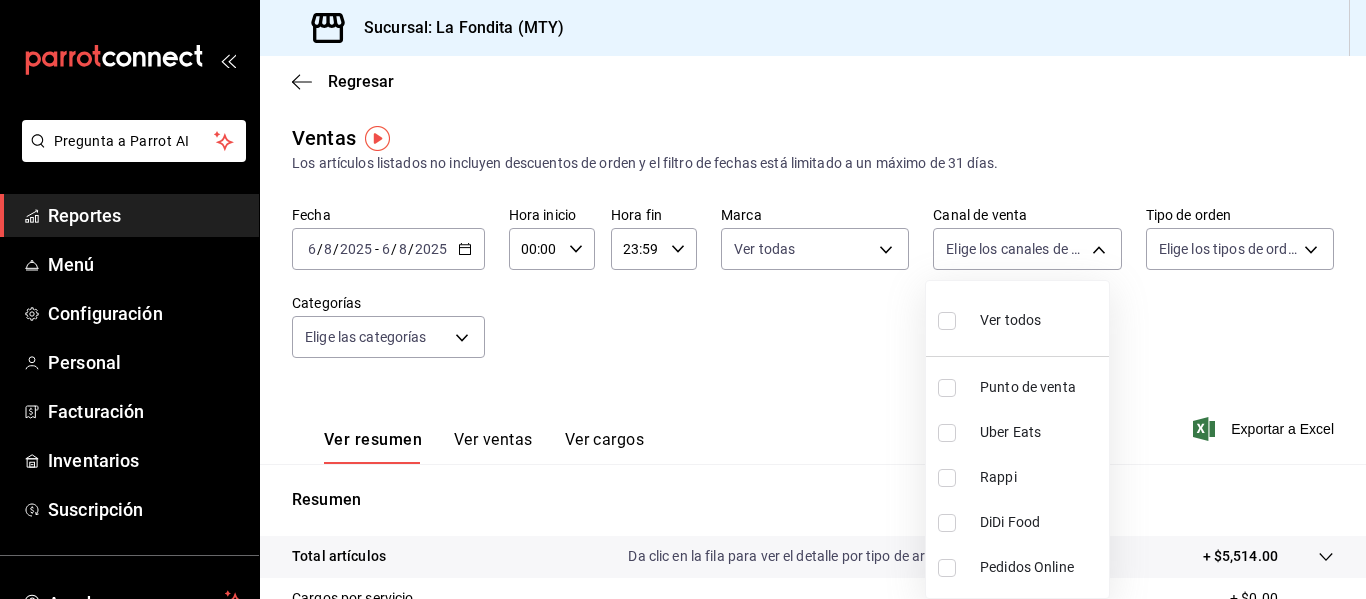 click at bounding box center (947, 321) 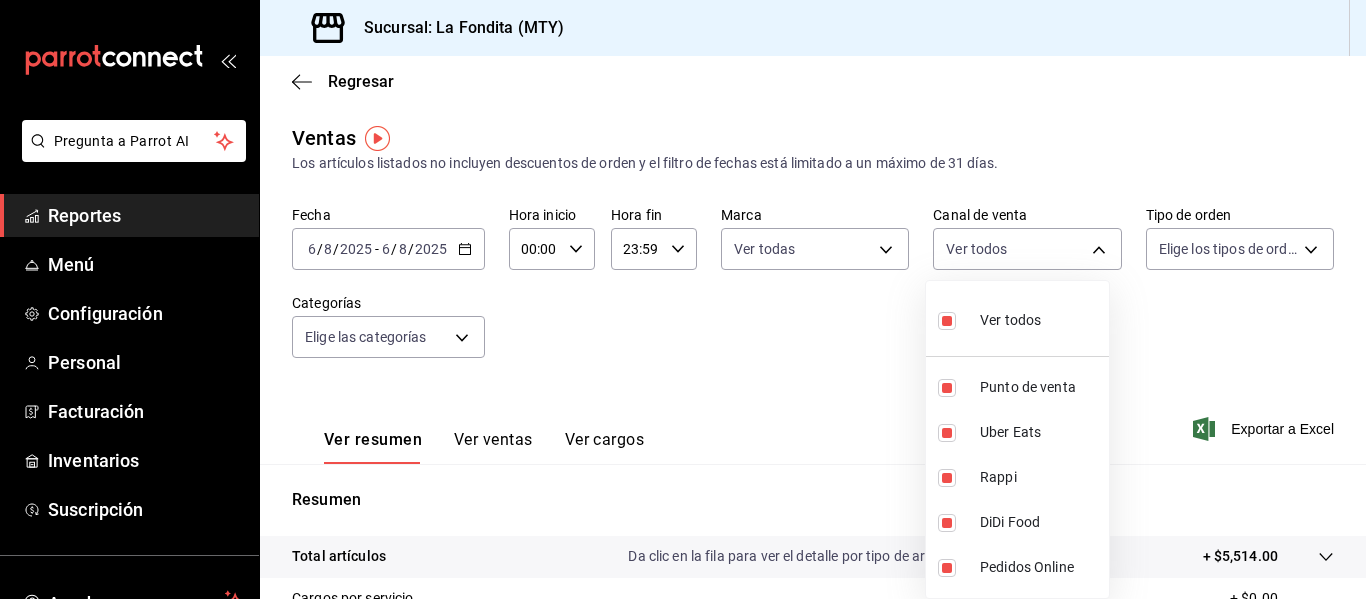 click at bounding box center [683, 299] 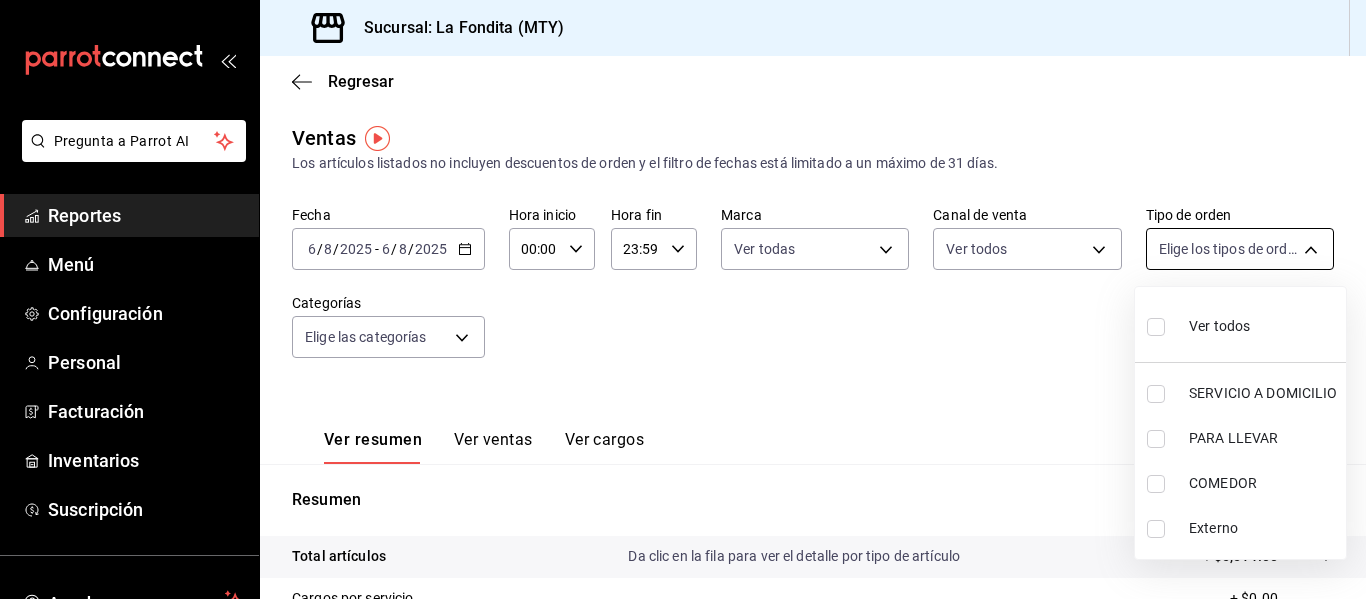 click on "Pregunta a Parrot AI Reportes   Menú   Configuración   Personal   Facturación   Inventarios   Suscripción   Ayuda Recomienda Parrot   [FIRST] [LAST]   Sugerir nueva función   Sucursal: La Fondita (MTY) Regresar Ventas Los artículos listados no incluyen descuentos de orden y el filtro de fechas está limitado a un máximo de 31 días. Fecha [DATE] [DATE] - [DATE] [DATE] Hora inicio 00:00 Hora inicio Hora fin 23:59 Hora fin Marca Ver todas b00ac0d1-88b1-4e6e-991e-543bd3e1f369 Canal de venta Ver todos PARROT,UBER_EATS,RAPPI,DIDI_FOOD,ONLINE Tipo de orden Elige los tipos de orden Categorías Elige las categorías Ver resumen Ver ventas Ver cargos Exportar a Excel Resumen Total artículos Da clic en la fila para ver el detalle por tipo de artículo + $5,514.00 Cargos por servicio + $0.00 Venta bruta = $5,514.00 Descuentos totales - $57.50 Certificados de regalo - $0.00 Venta total = $5,456.50 Impuestos - $751.24 Venta neta = $4,705.26 GANA 1 MES GRATIS EN TU SUSCRIPCIÓN AQUÍ Ir a video" at bounding box center (683, 299) 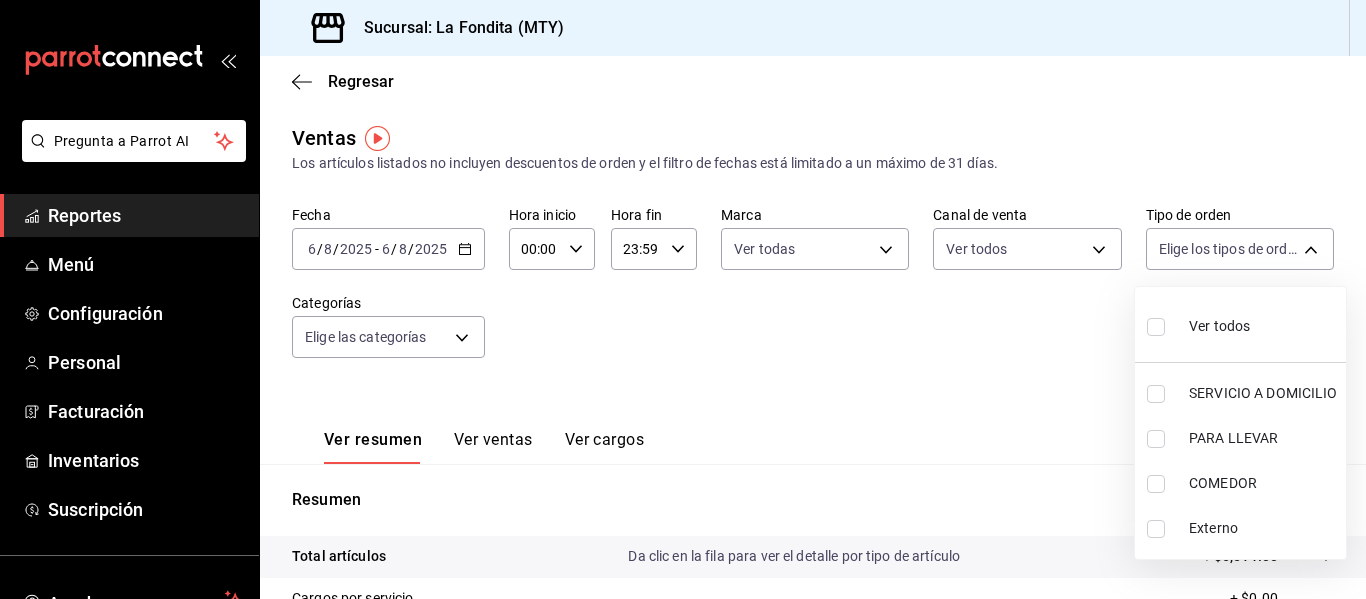 click at bounding box center [1156, 327] 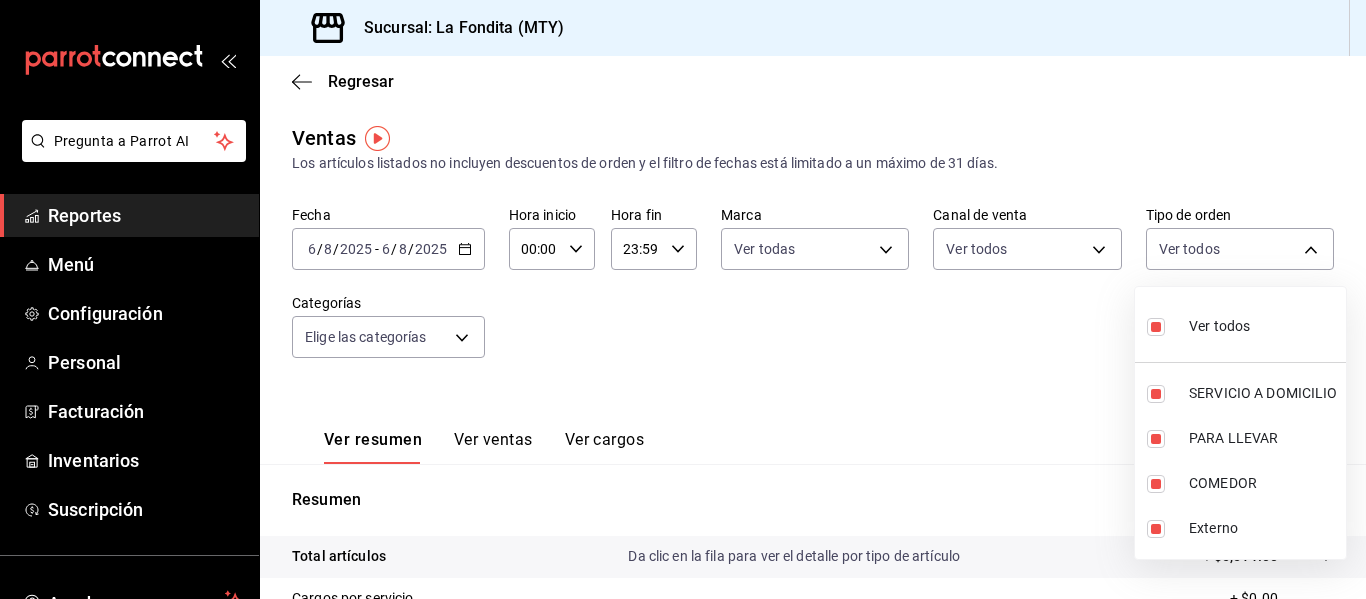 click at bounding box center (683, 299) 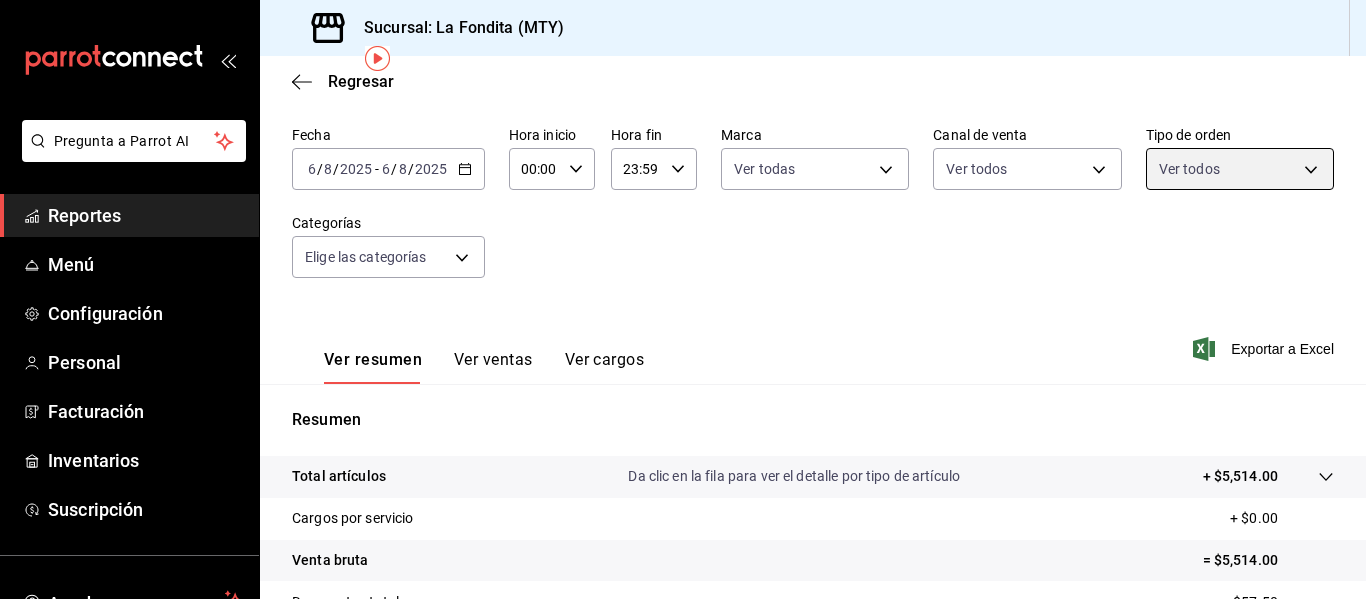scroll, scrollTop: 300, scrollLeft: 0, axis: vertical 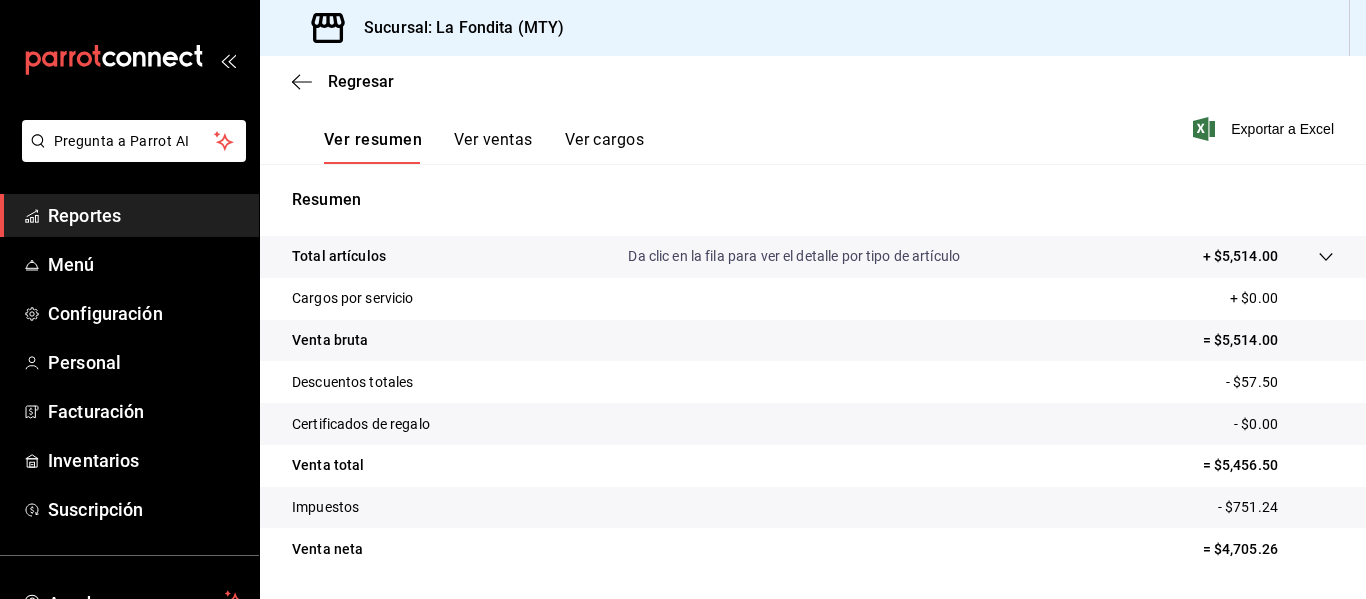 drag, startPoint x: 491, startPoint y: 159, endPoint x: 500, endPoint y: 164, distance: 10.29563 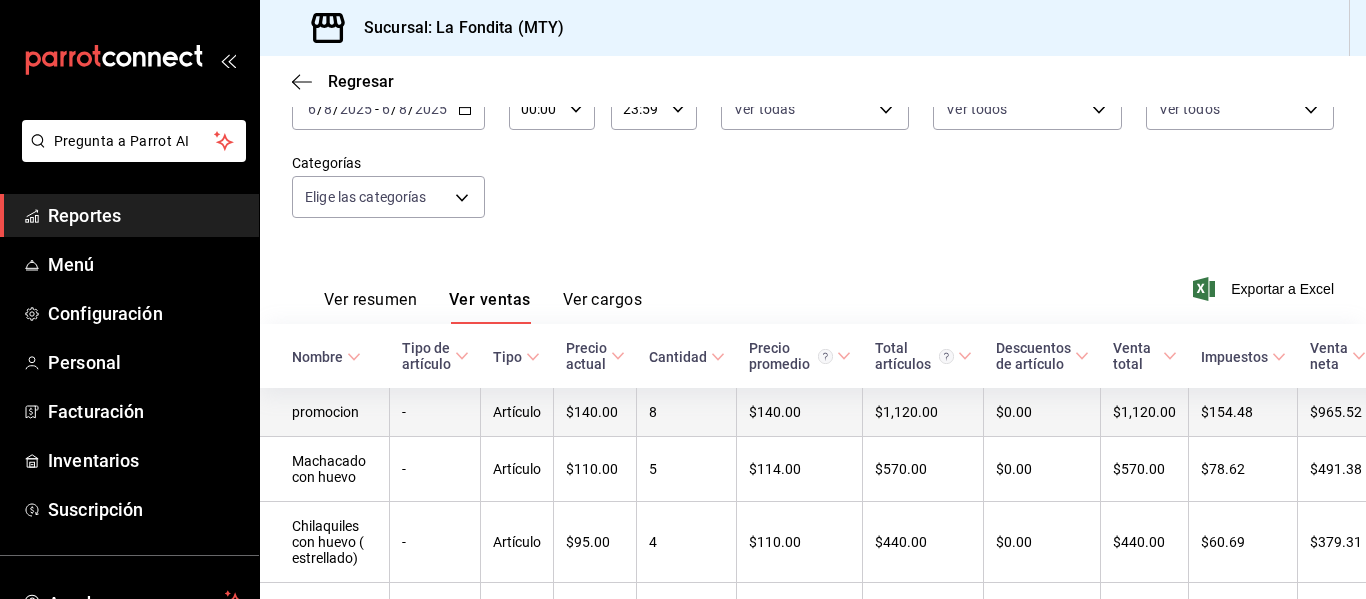 scroll, scrollTop: 300, scrollLeft: 0, axis: vertical 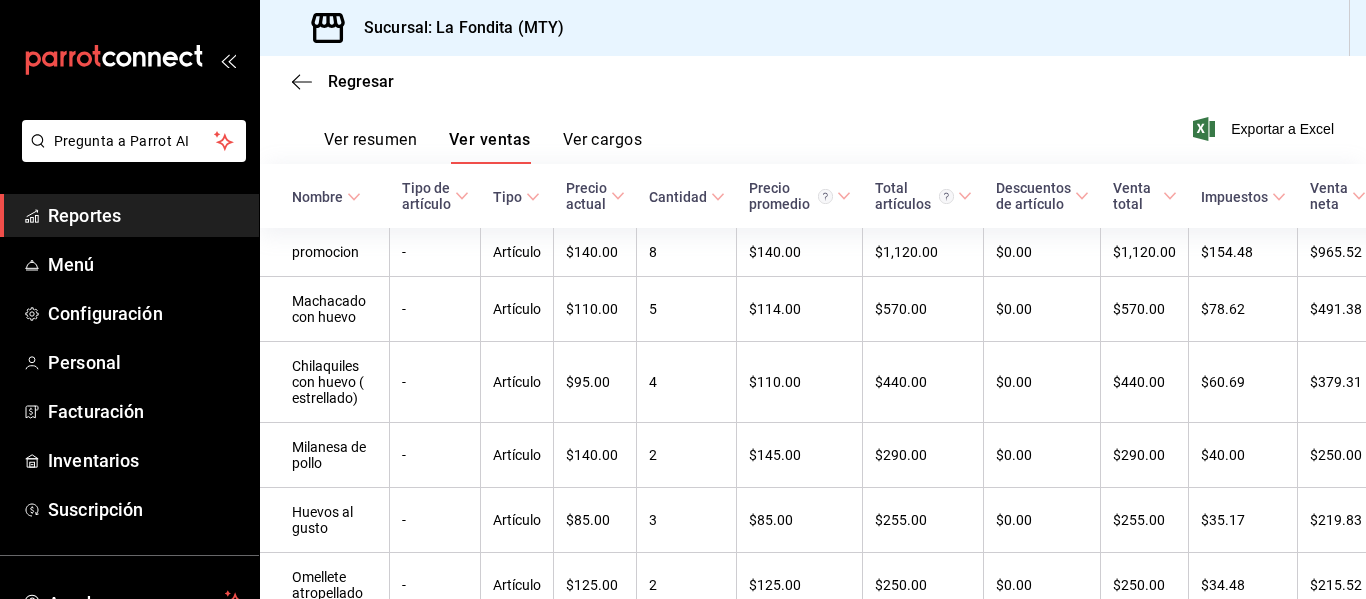 click on "Ver resumen" at bounding box center [370, 147] 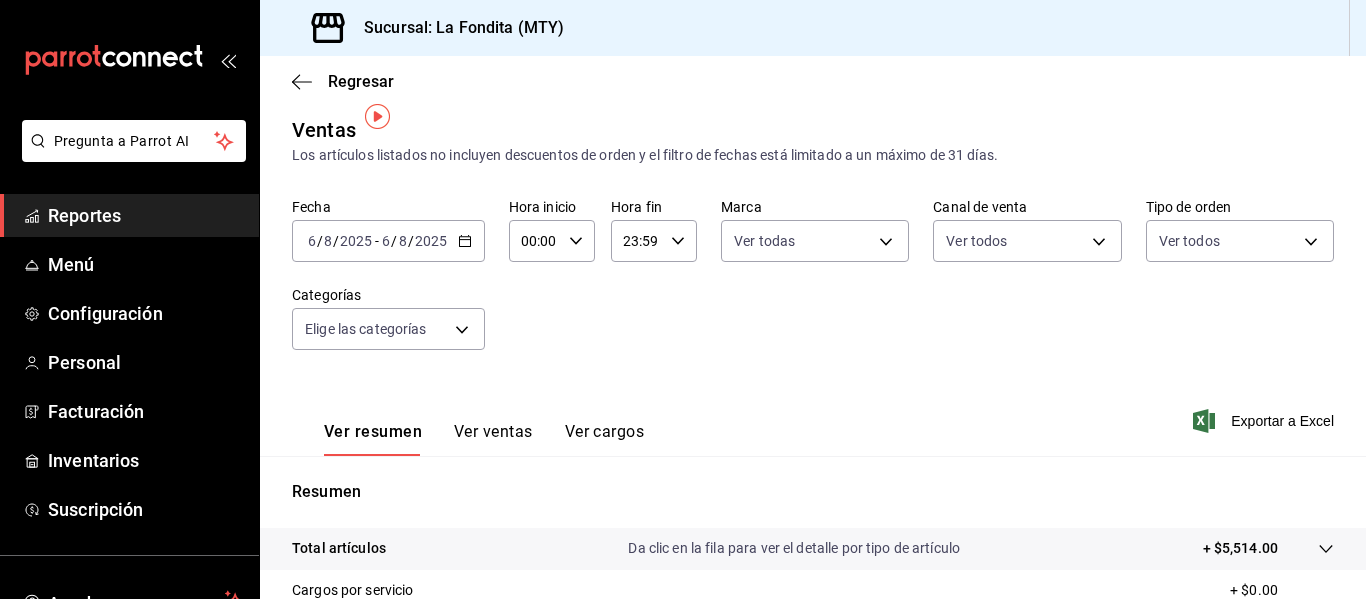 scroll, scrollTop: 0, scrollLeft: 0, axis: both 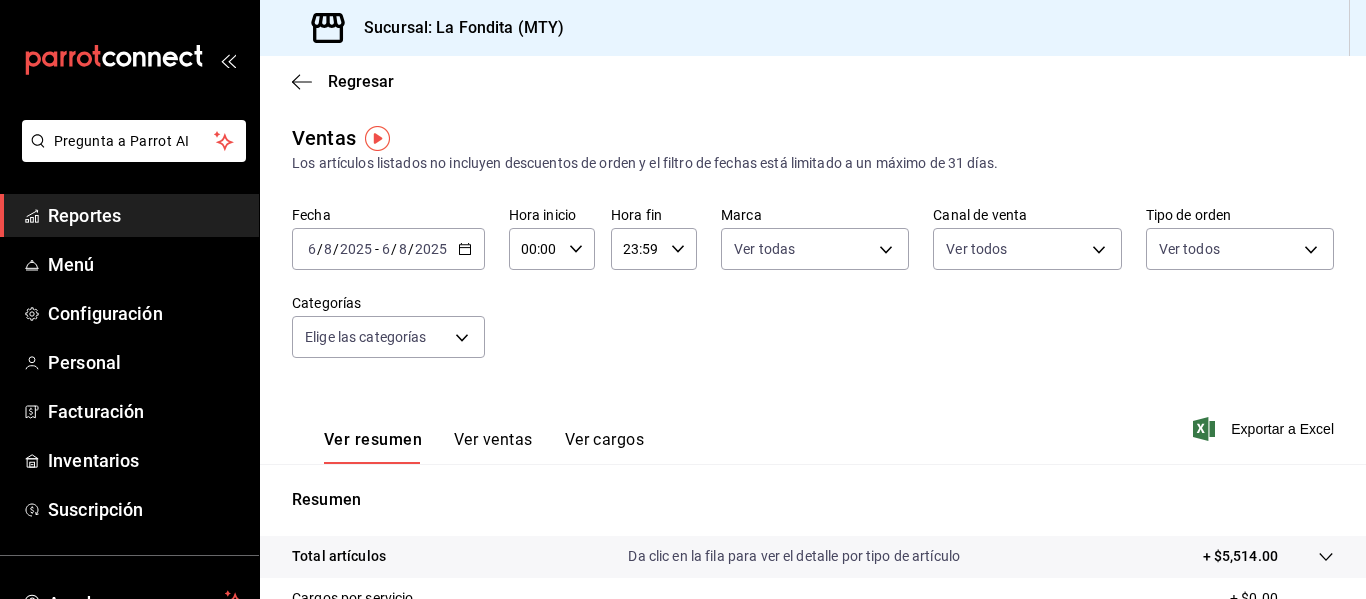 click 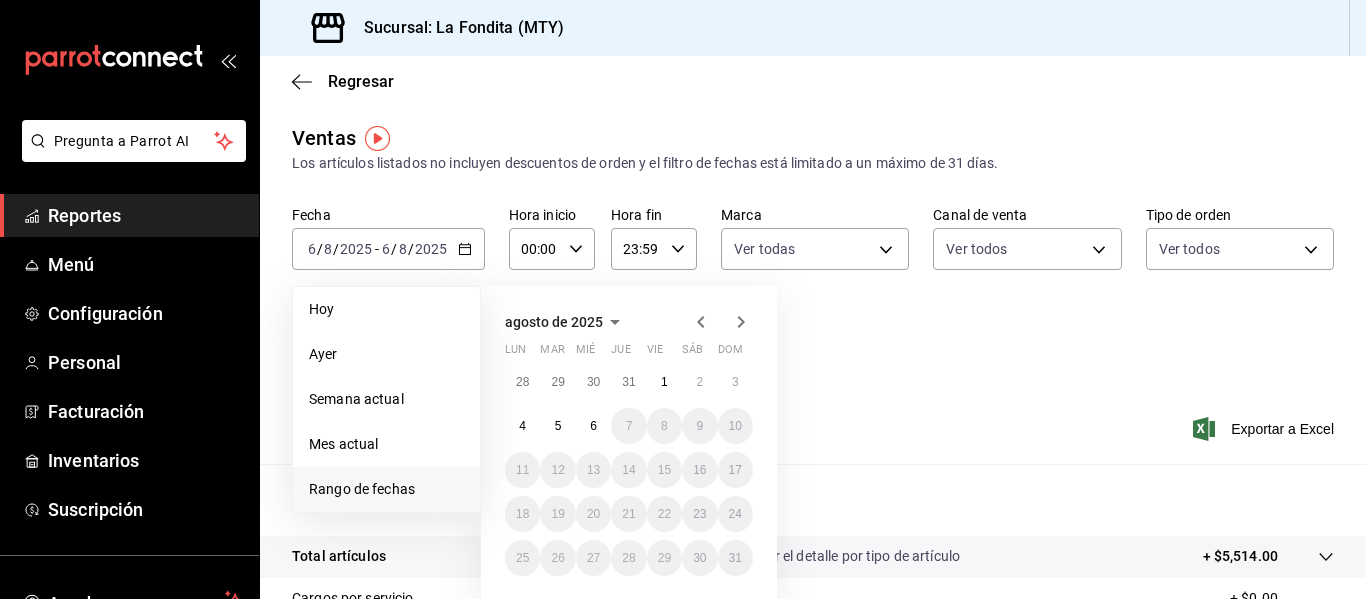 click on "agosto de 2025" at bounding box center [554, 322] 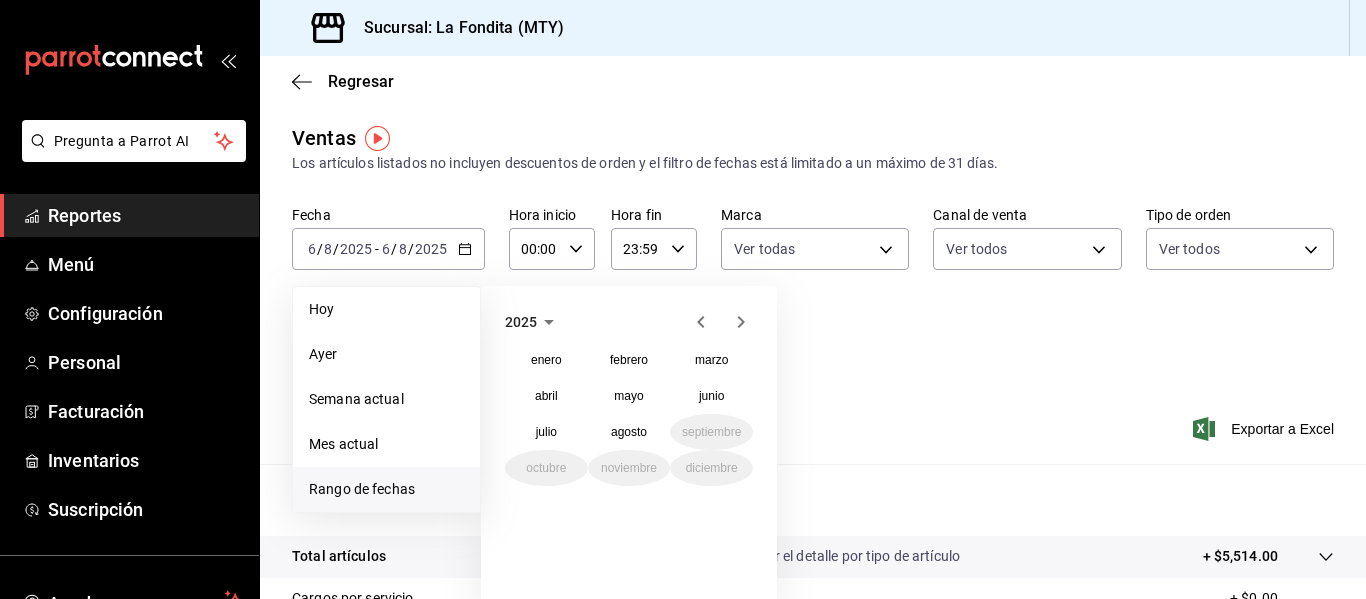 click 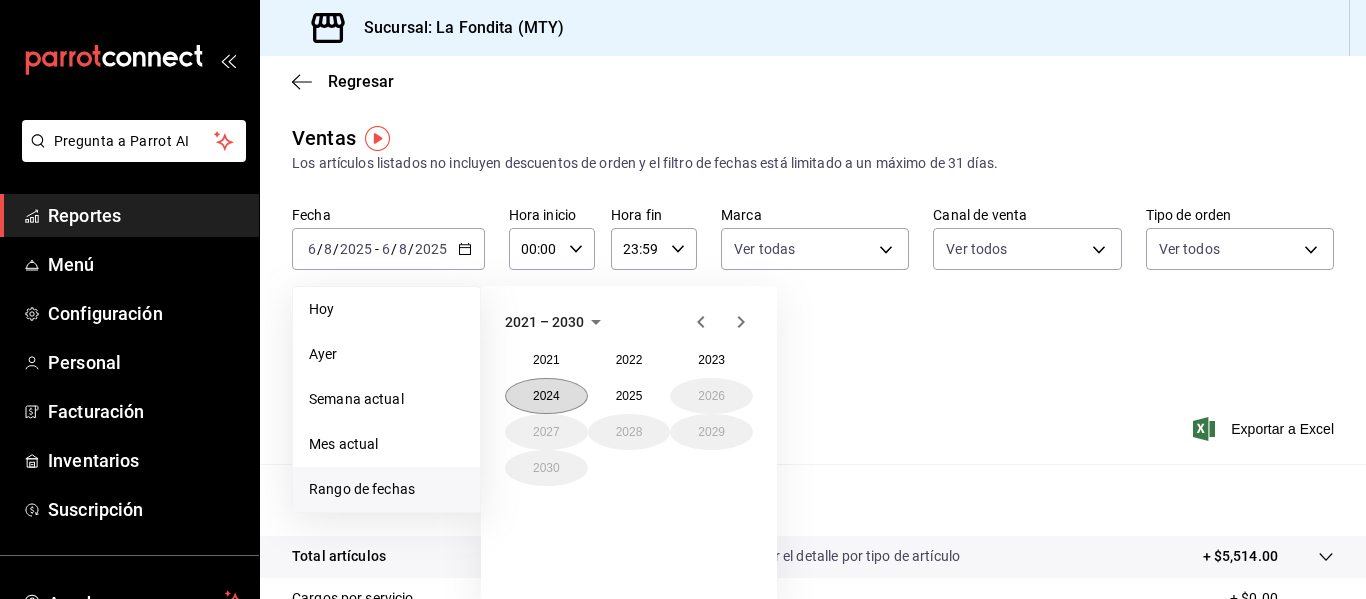 click on "2024" at bounding box center [546, 396] 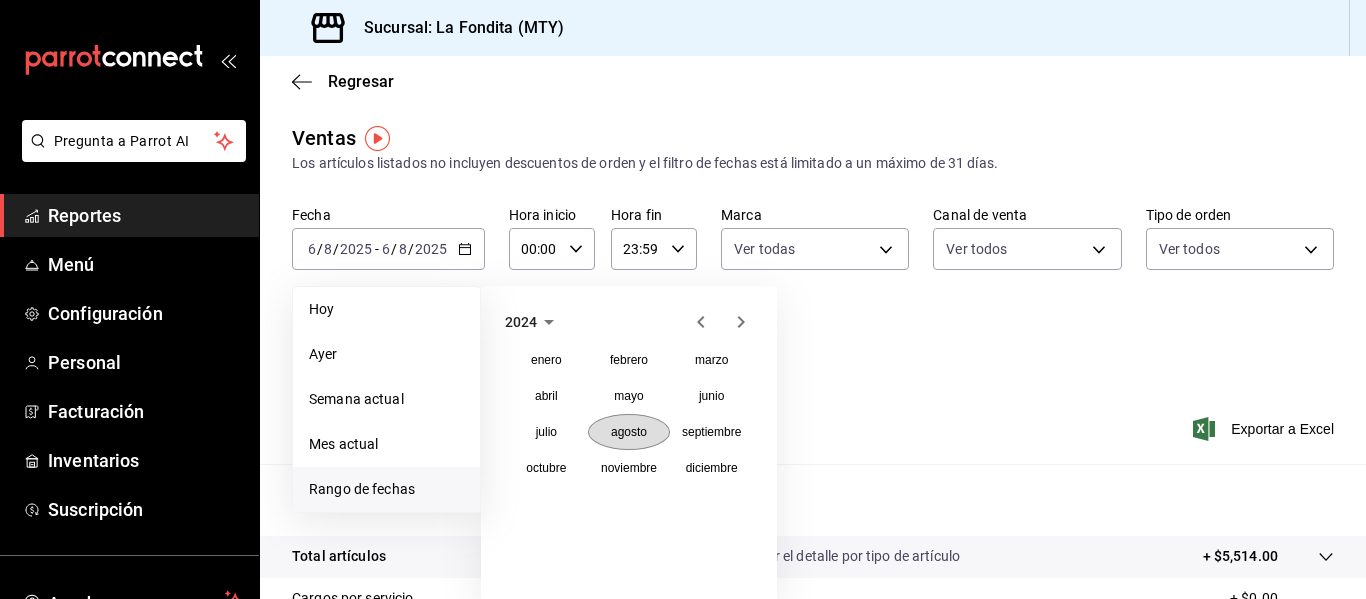 click on "agosto" at bounding box center [629, 432] 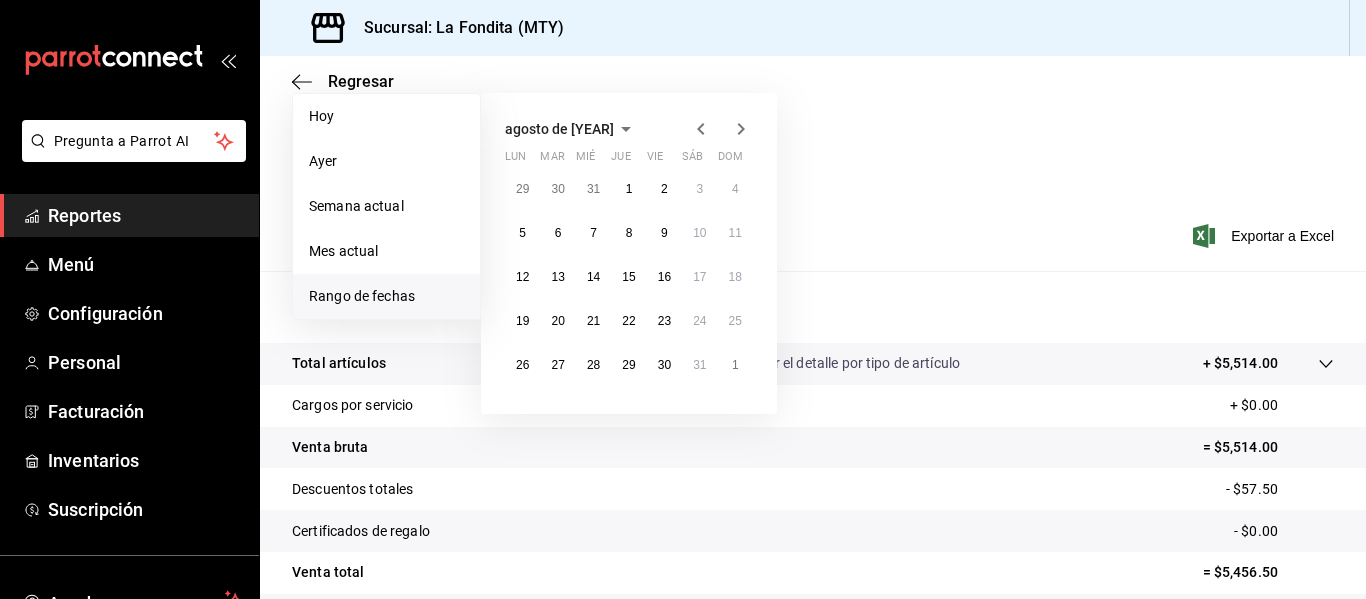 scroll, scrollTop: 200, scrollLeft: 0, axis: vertical 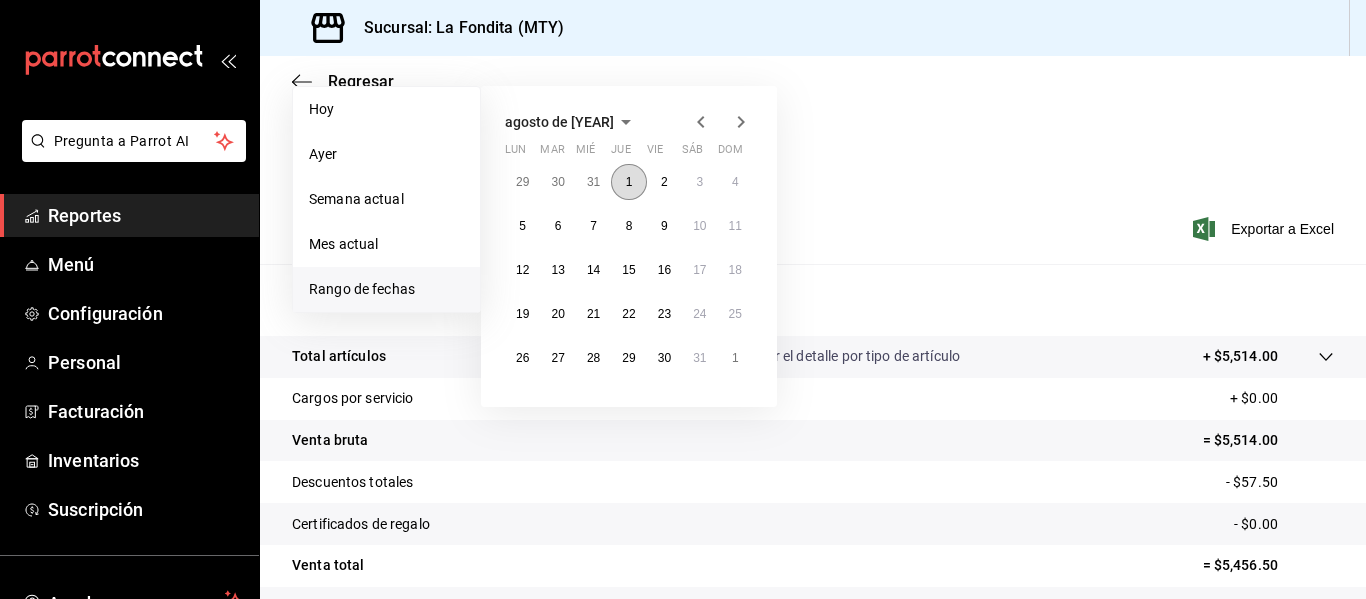 click on "1" at bounding box center [629, 182] 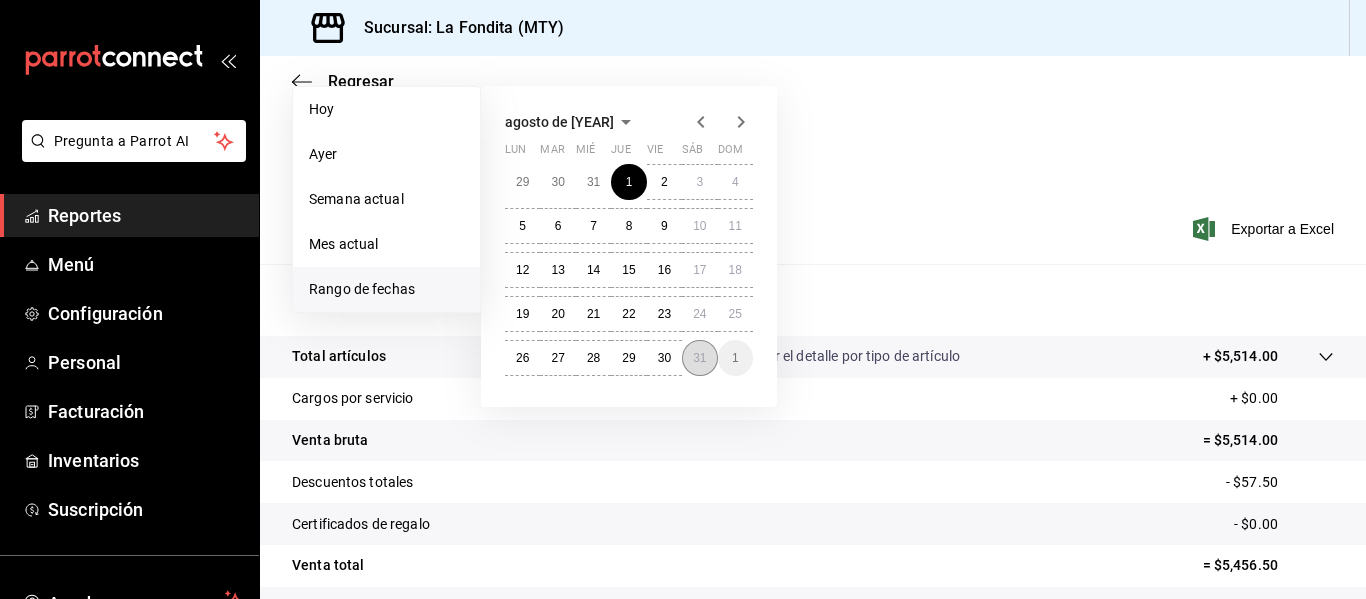 click on "31" at bounding box center (699, 358) 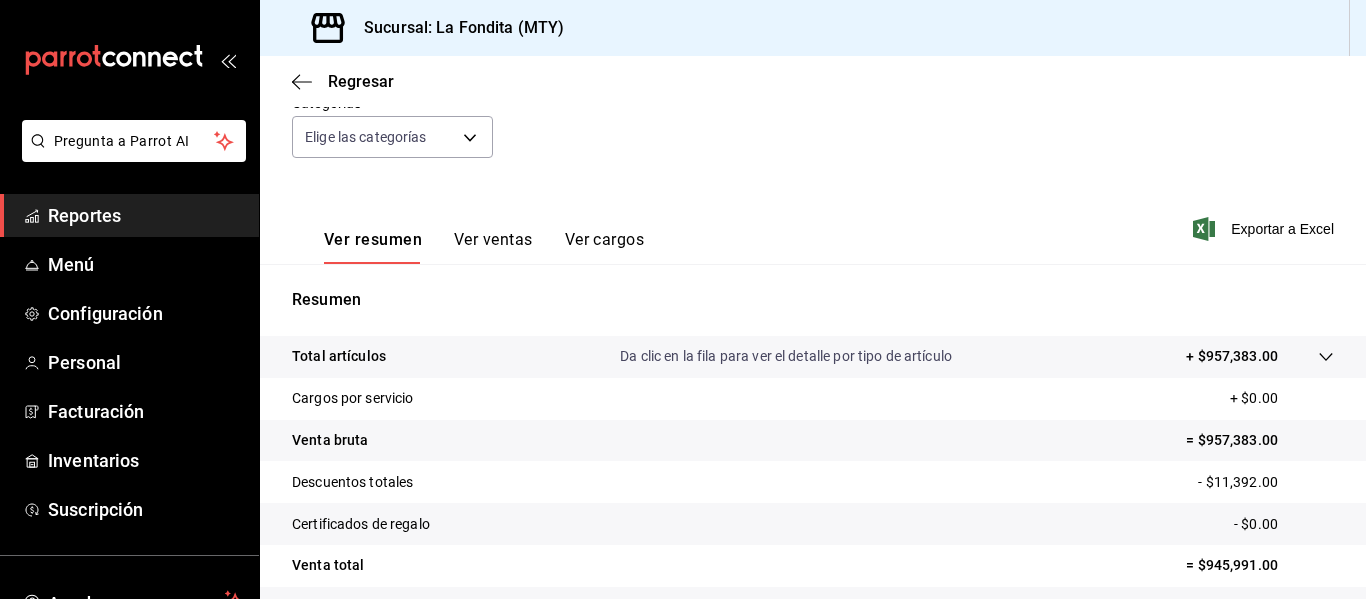 scroll, scrollTop: 0, scrollLeft: 0, axis: both 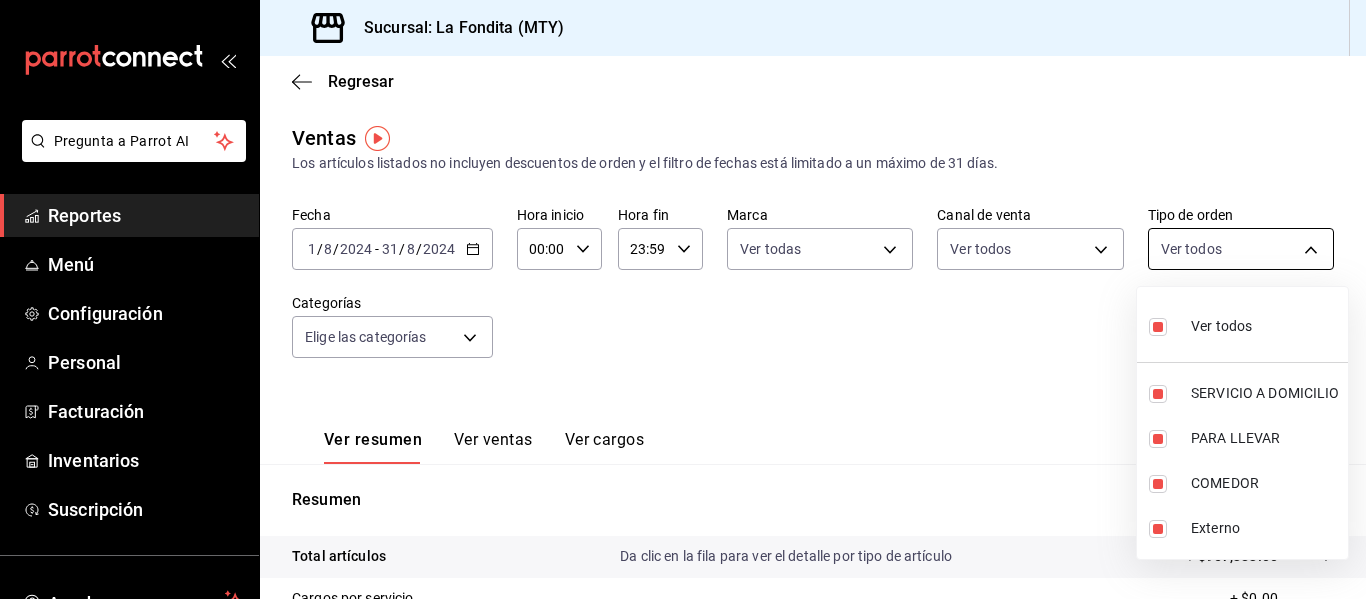 click on "Pregunta a Parrot AI Reportes   Menú   Configuración   Personal   Facturación   Inventarios   Suscripción   Ayuda Recomienda Parrot   [FIRST] [LAST]   Sugerir nueva función   Sucursal: La Fondita (MTY) Regresar Ventas Los artículos listados no incluyen descuentos de orden y el filtro de fechas está limitado a un máximo de 31 días. Fecha [DATE] [DATE] - [DATE] [DATE] Hora inicio 00:00 Hora inicio Hora fin 23:59 Hora fin Marca Ver todas b00ac0d1-88b1-4e6e-991e-543bd3e1f369 Canal de venta Ver todos PARROT,UBER_EATS,RAPPI,DIDI_FOOD,ONLINE Tipo de orden Ver todas 89f3b9e1-b75d-48d5-9178-e8186b311f17,9c302217-f82c-4bd8-913e-4d50607f65e6,a605df57-8c78-488e-b677-c963512198c8,EXTERNAL Categorías Elige las categorías Ver resumen Ver ventas Ver cargos Exportar a Excel Resumen Total artículos Da clic en la fila para ver el detalle por tipo de artículo + $957,383.00 Cargos por servicio + $0.00 Venta bruta = $957,383.00 Descuentos totales - $11,392.00 Certificados de regalo - $0.00" at bounding box center (683, 299) 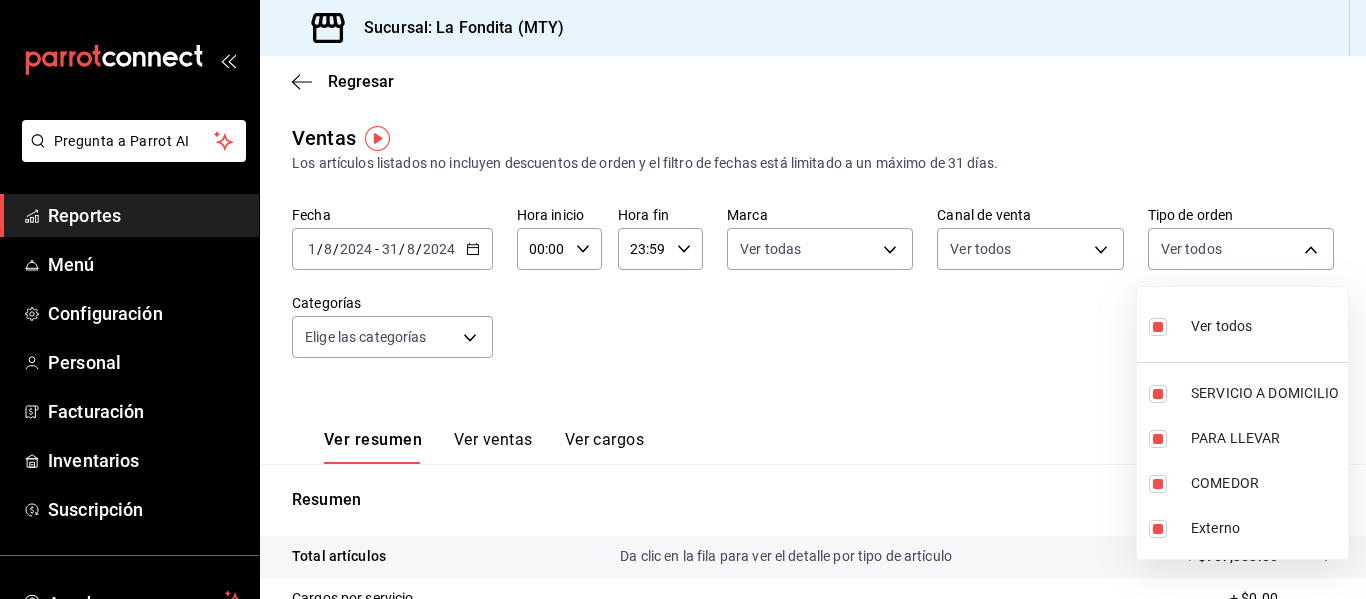 click at bounding box center [683, 299] 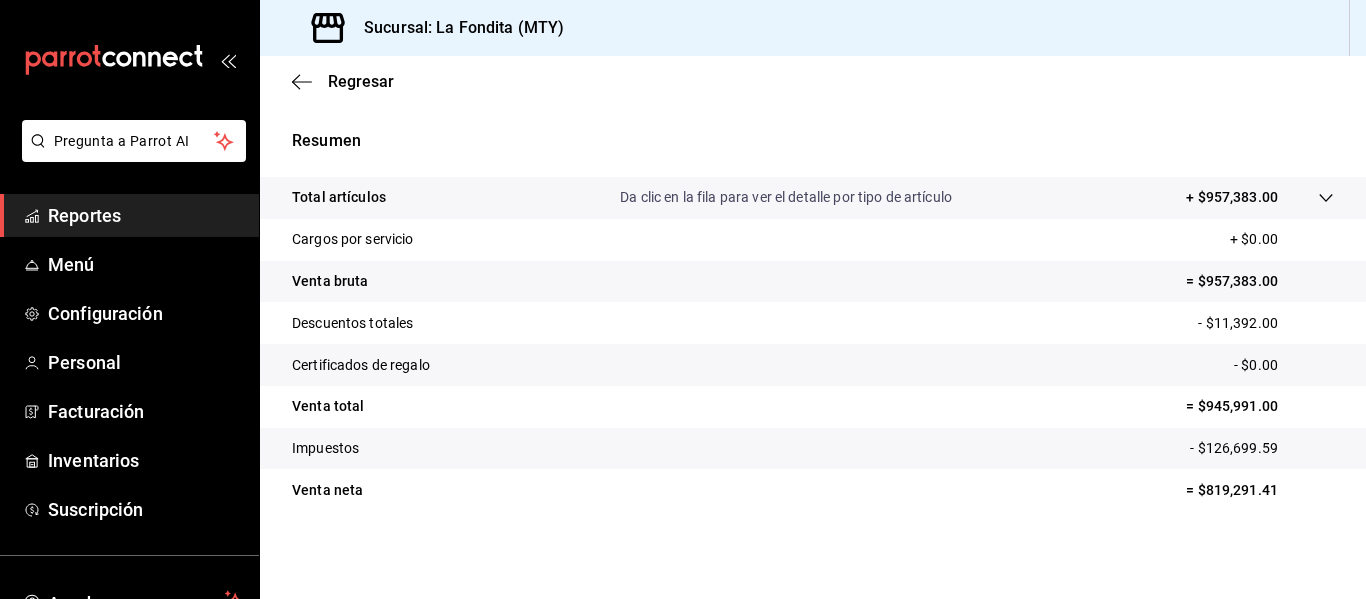scroll, scrollTop: 0, scrollLeft: 0, axis: both 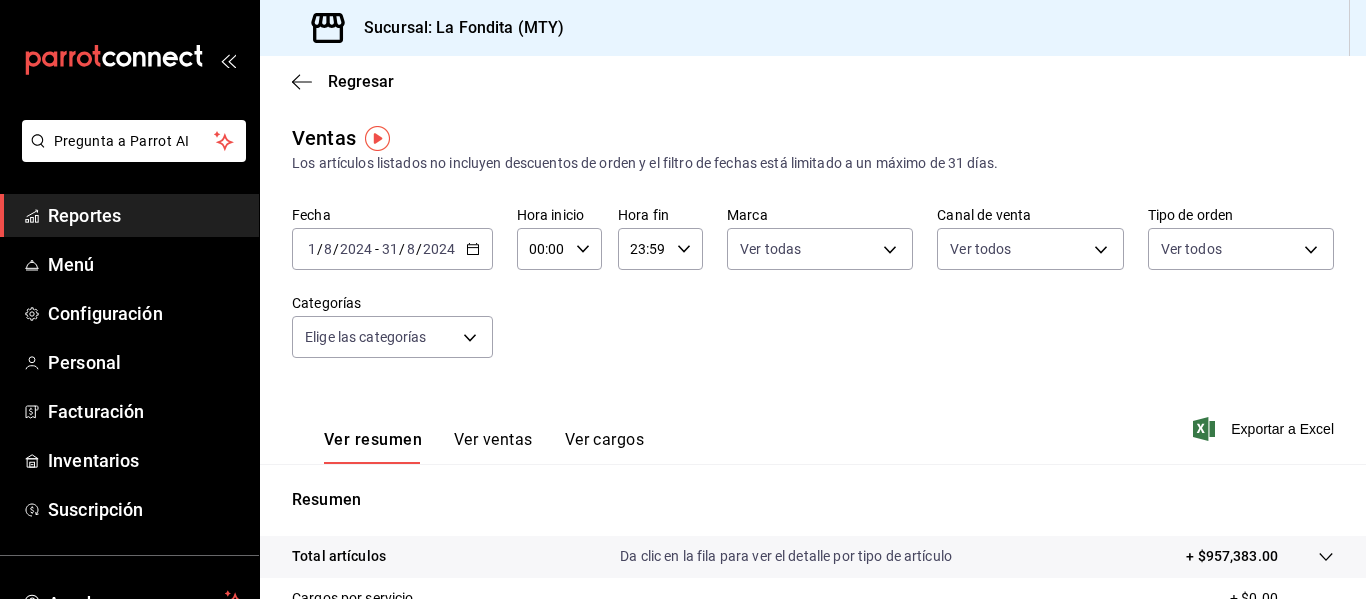 click 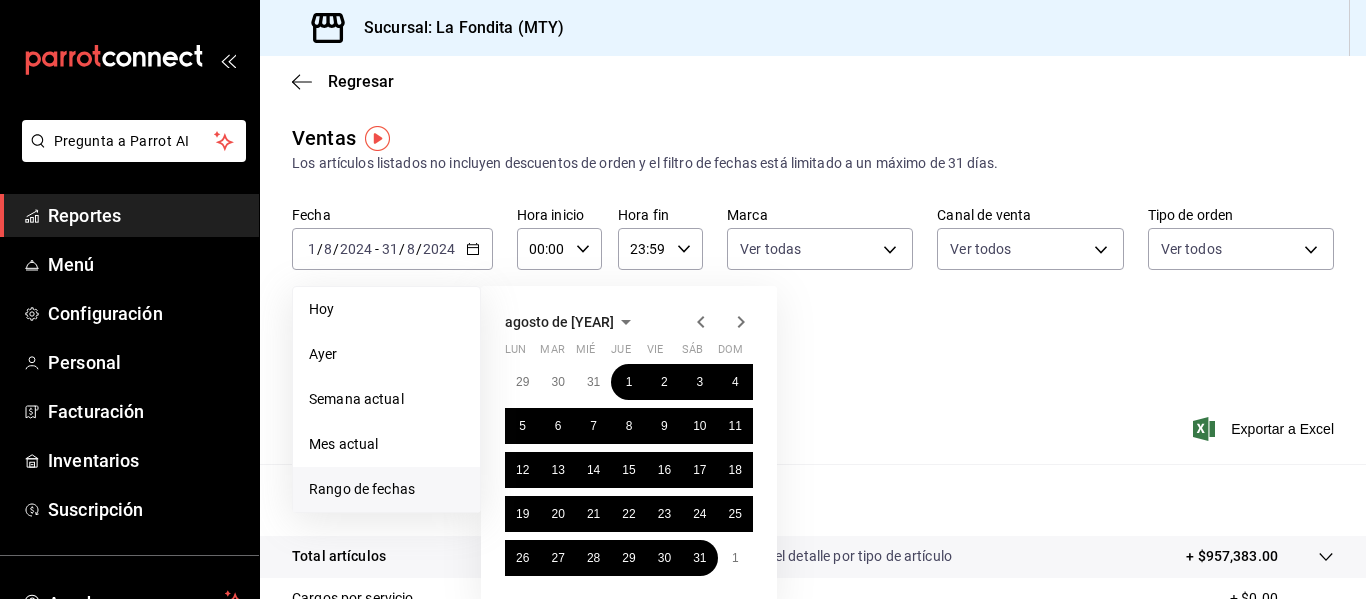 click 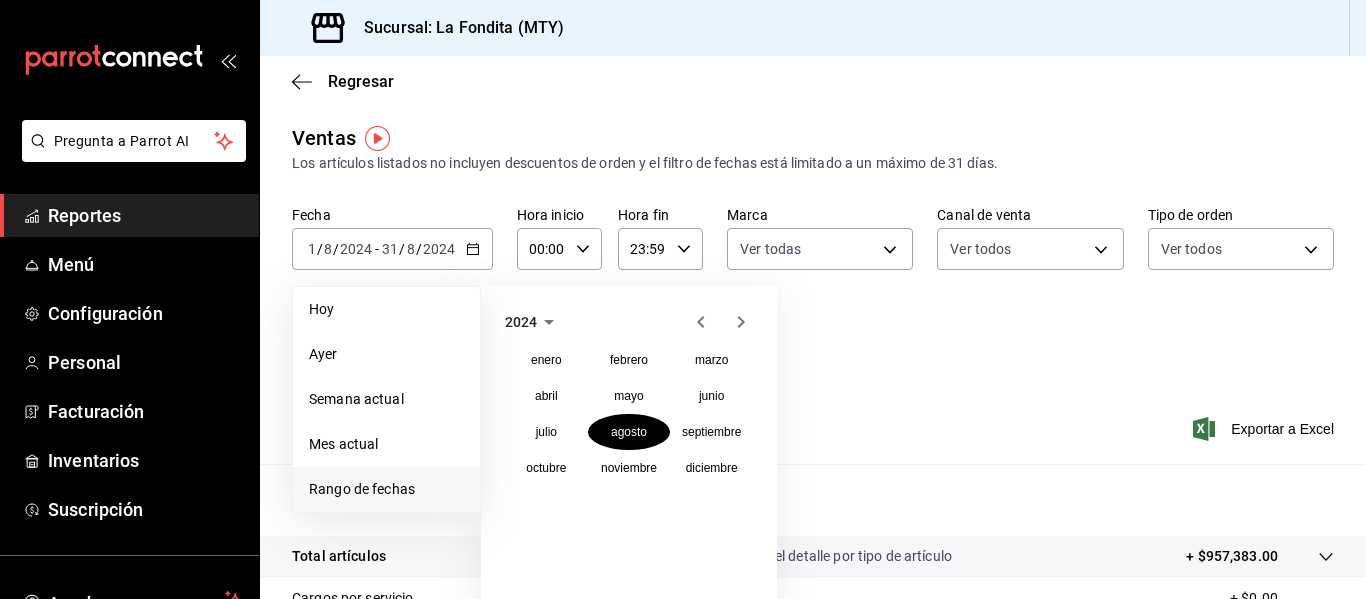 click 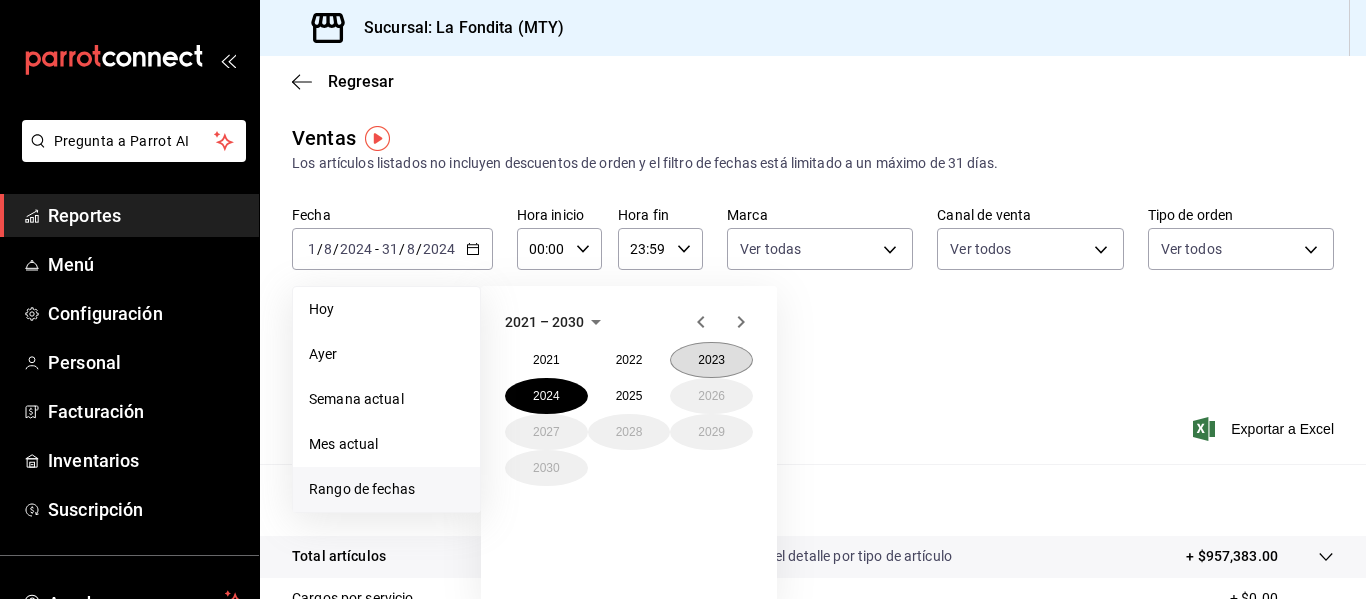 click on "2023" at bounding box center [711, 360] 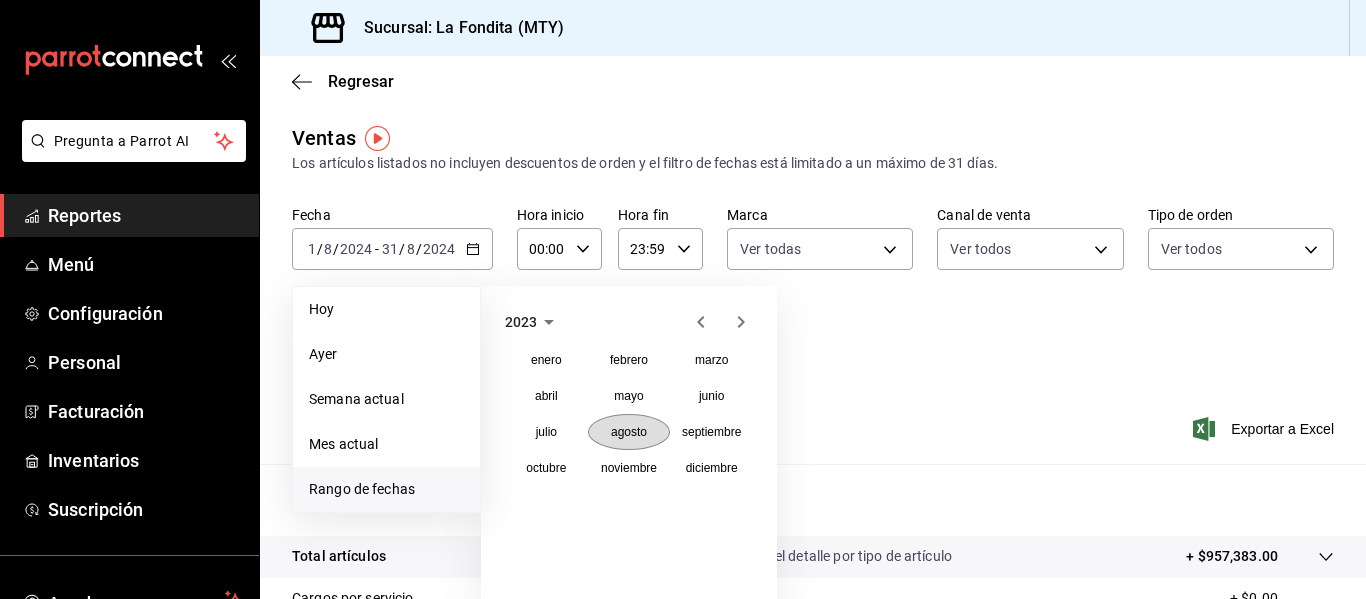 click on "agosto" at bounding box center (629, 432) 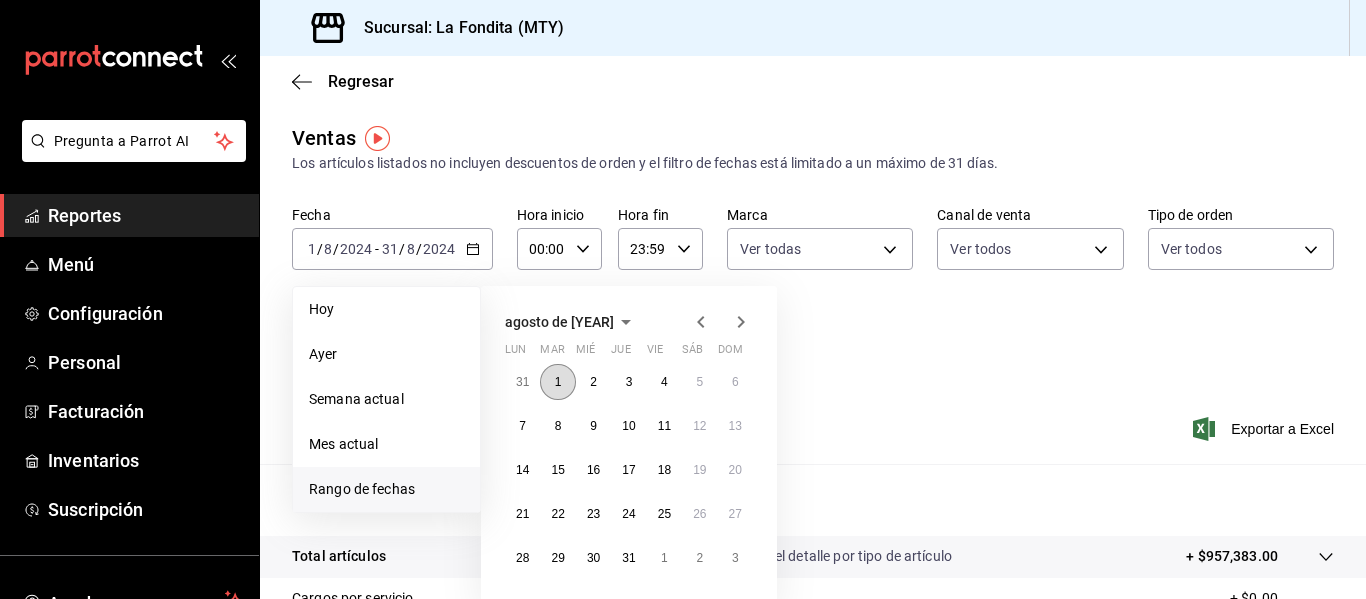 click on "1" at bounding box center [558, 382] 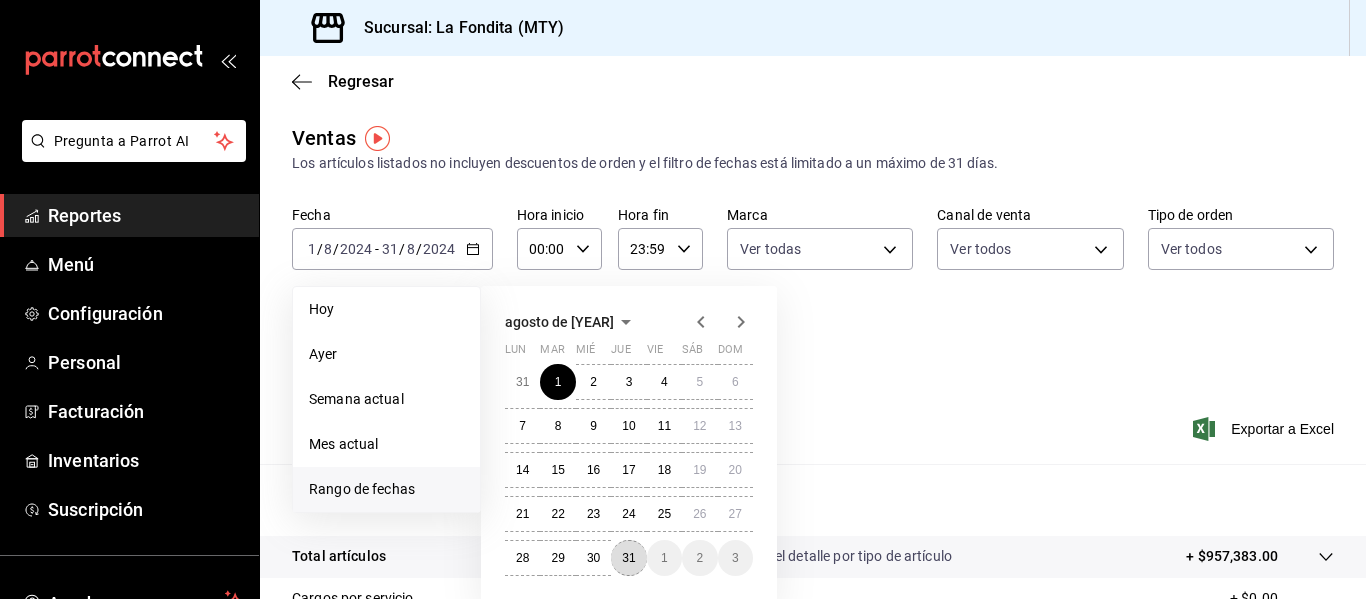 click on "31" at bounding box center (628, 558) 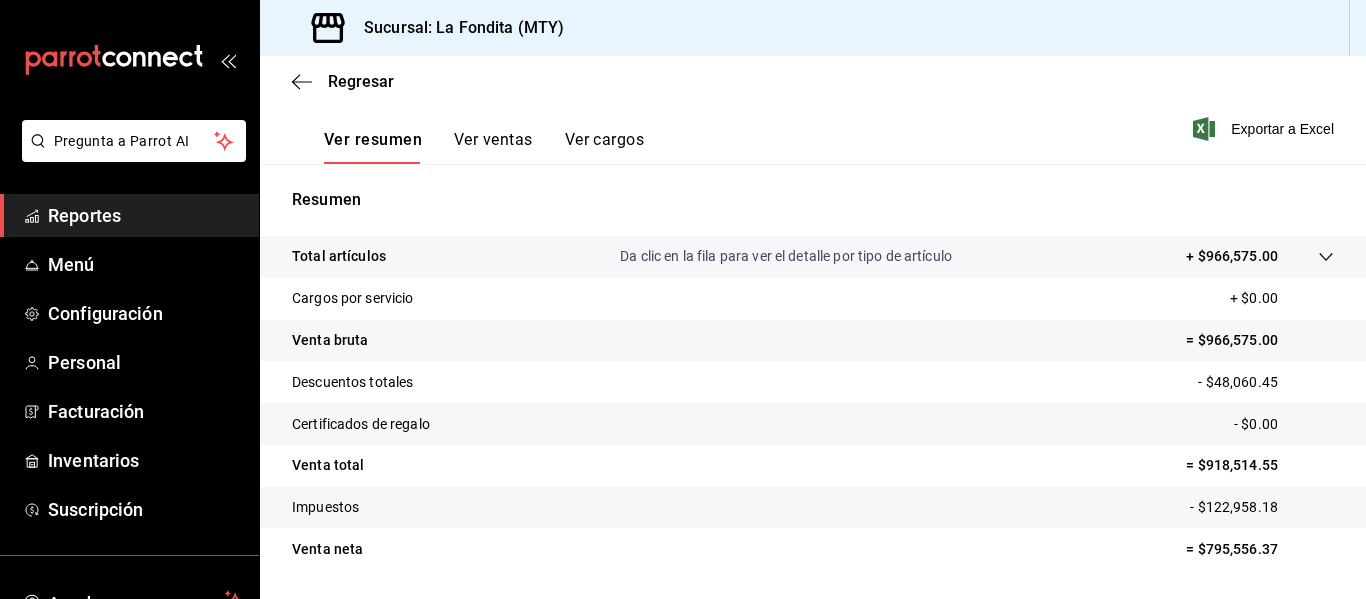 scroll, scrollTop: 0, scrollLeft: 0, axis: both 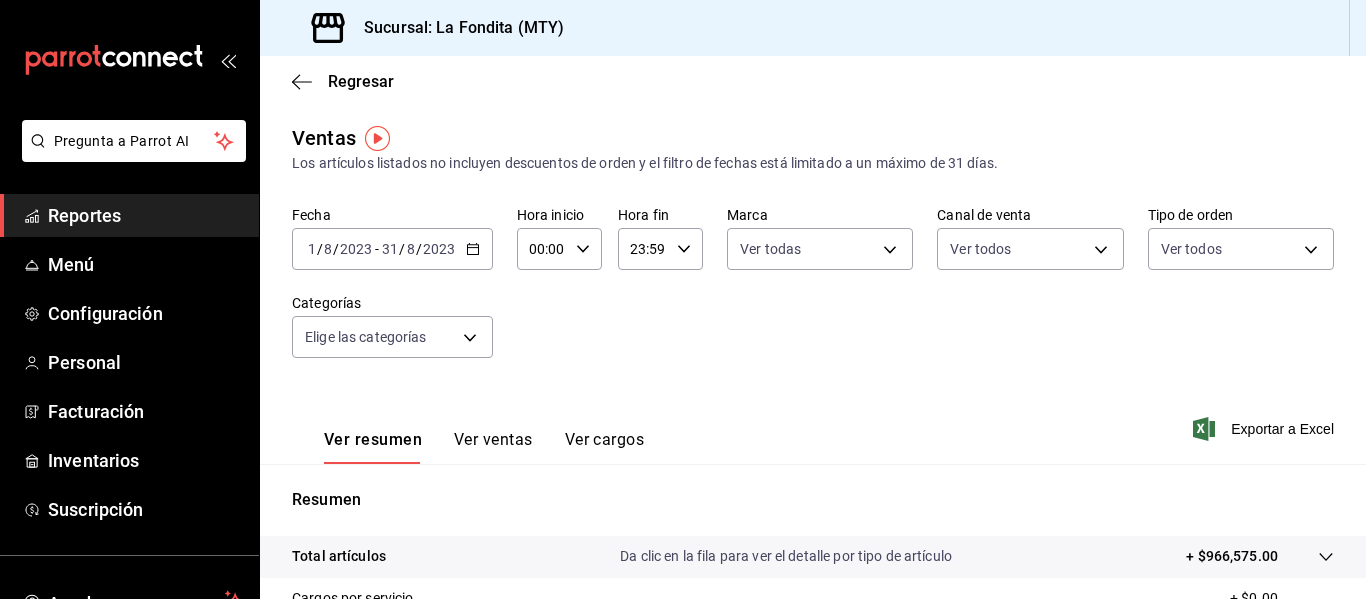 click 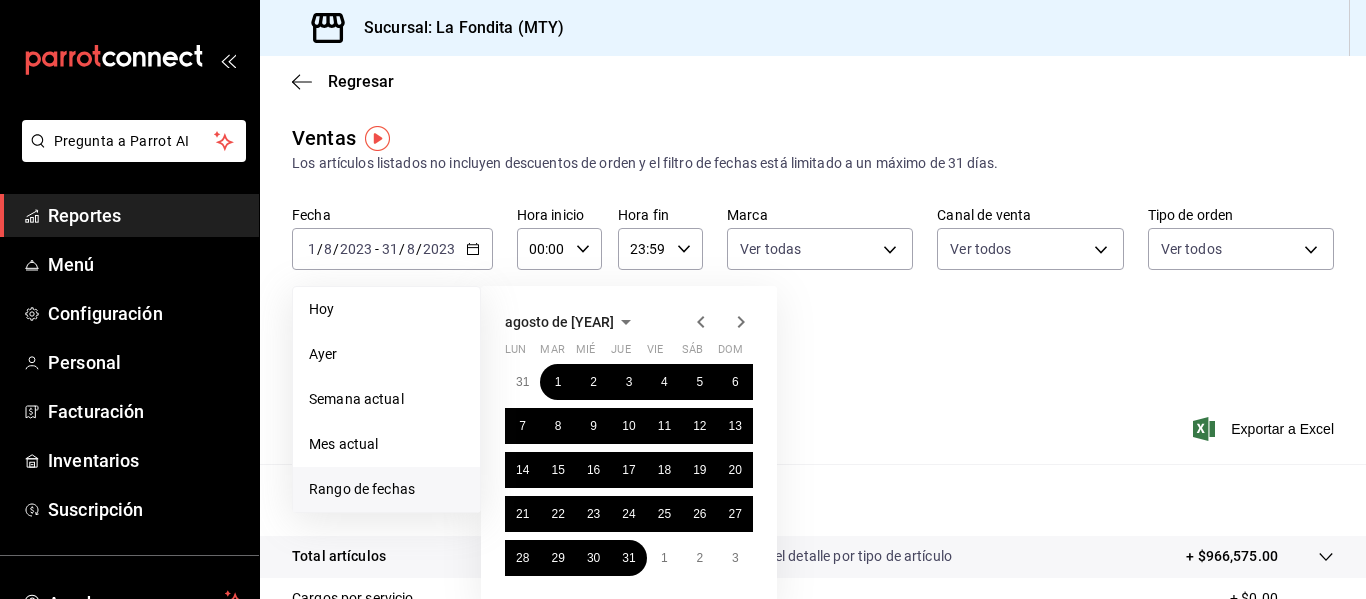 click 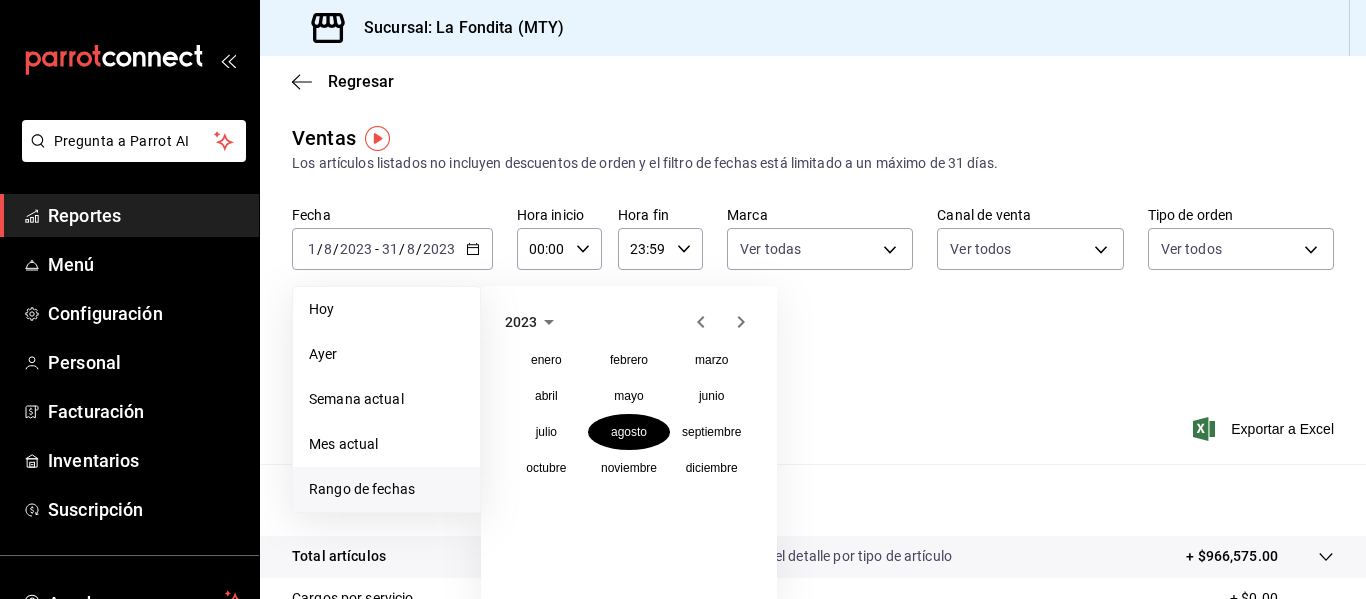 click 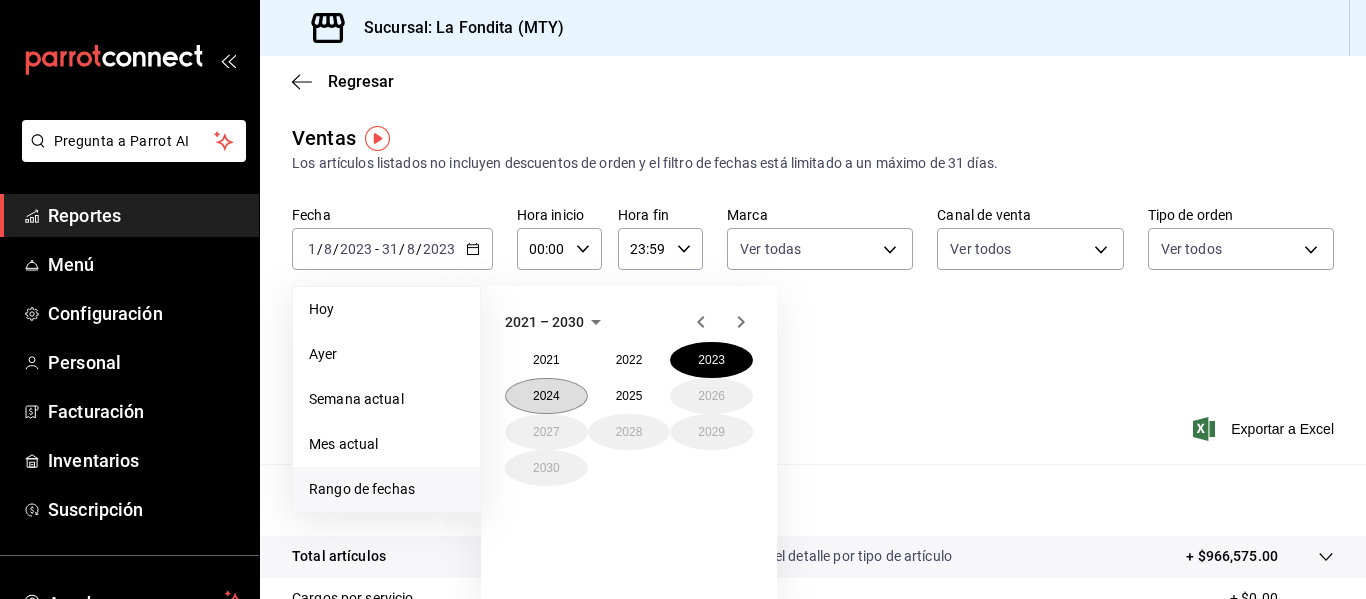 click on "2024" at bounding box center (546, 396) 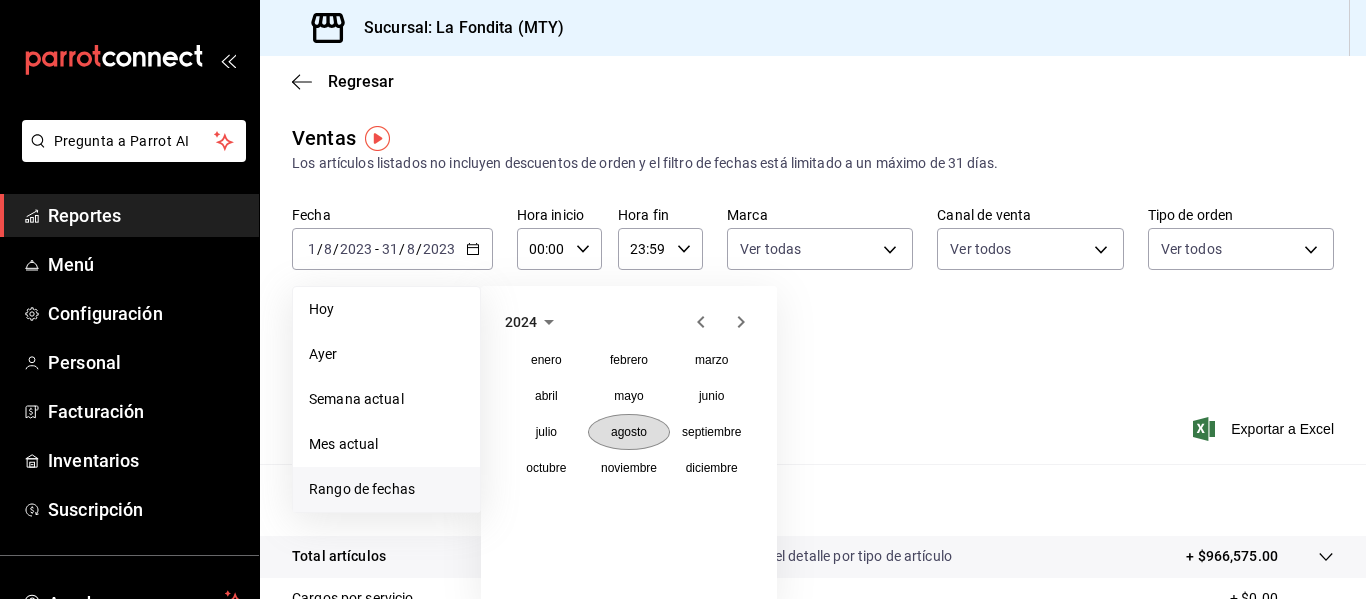 click on "agosto" at bounding box center (629, 432) 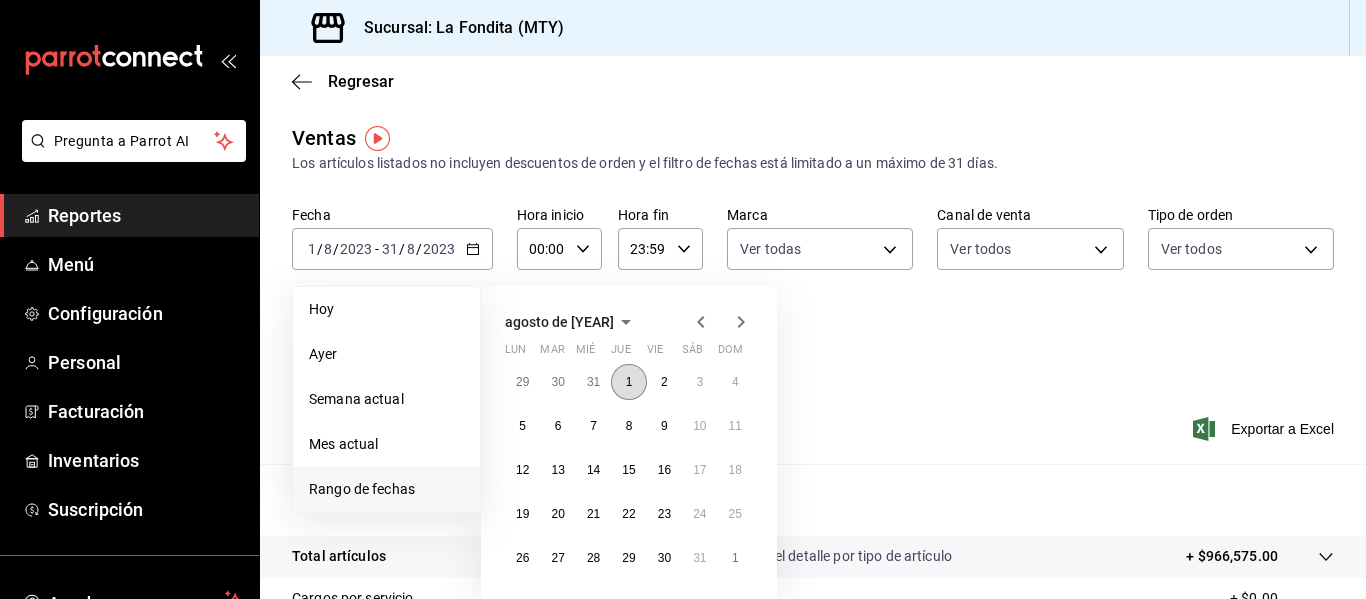 click on "1" at bounding box center [629, 382] 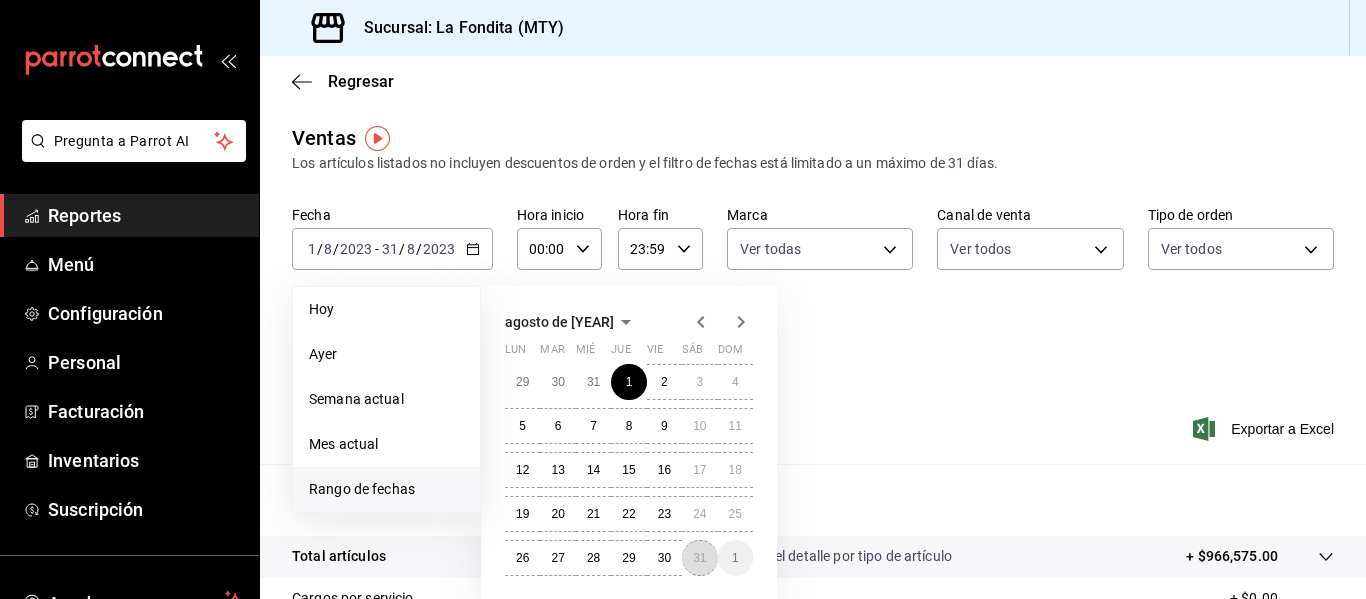 click on "31" at bounding box center (699, 558) 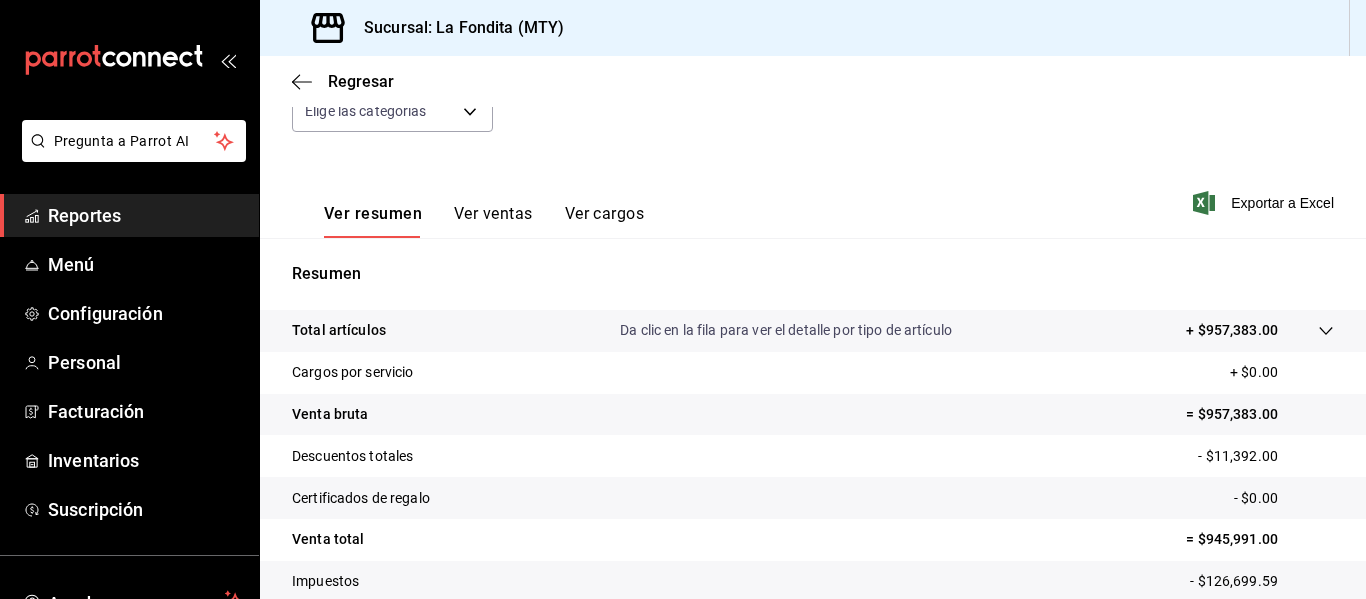 scroll, scrollTop: 300, scrollLeft: 0, axis: vertical 